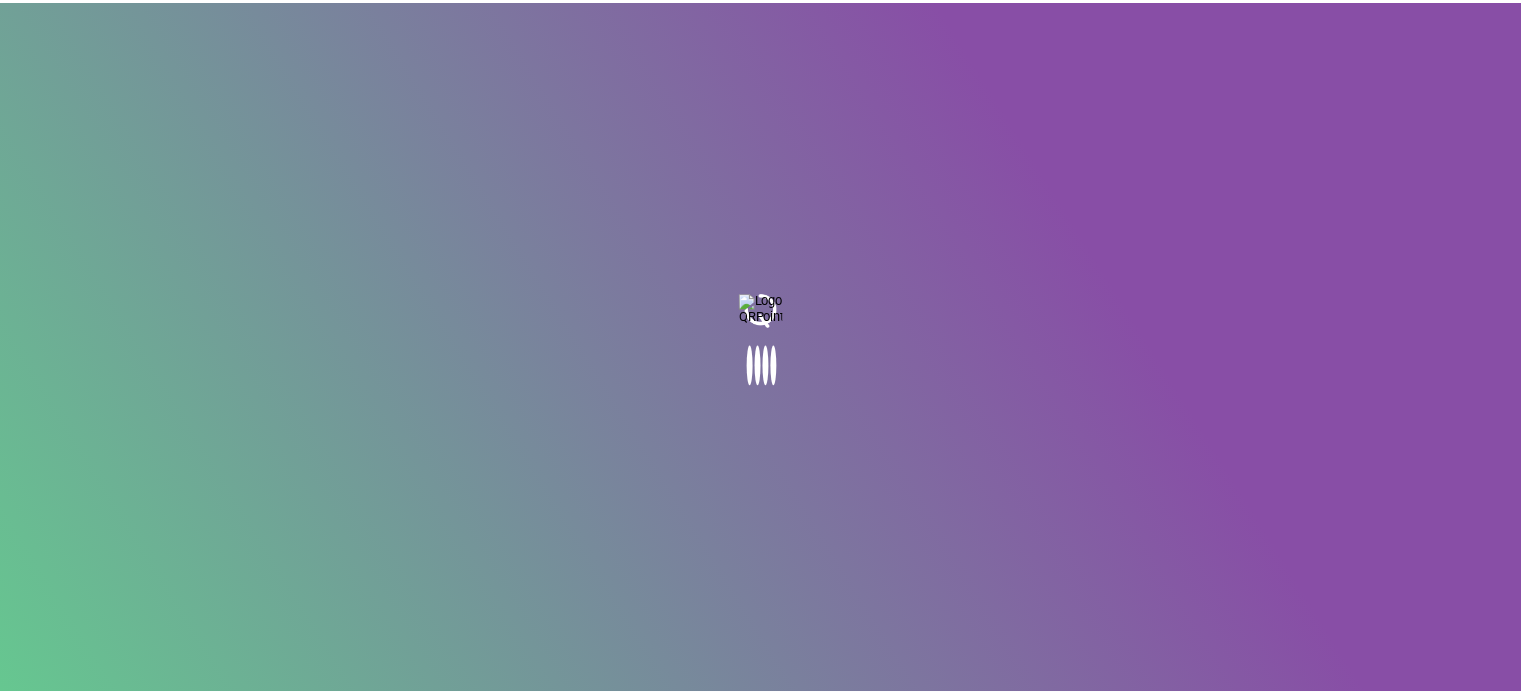 scroll, scrollTop: 0, scrollLeft: 0, axis: both 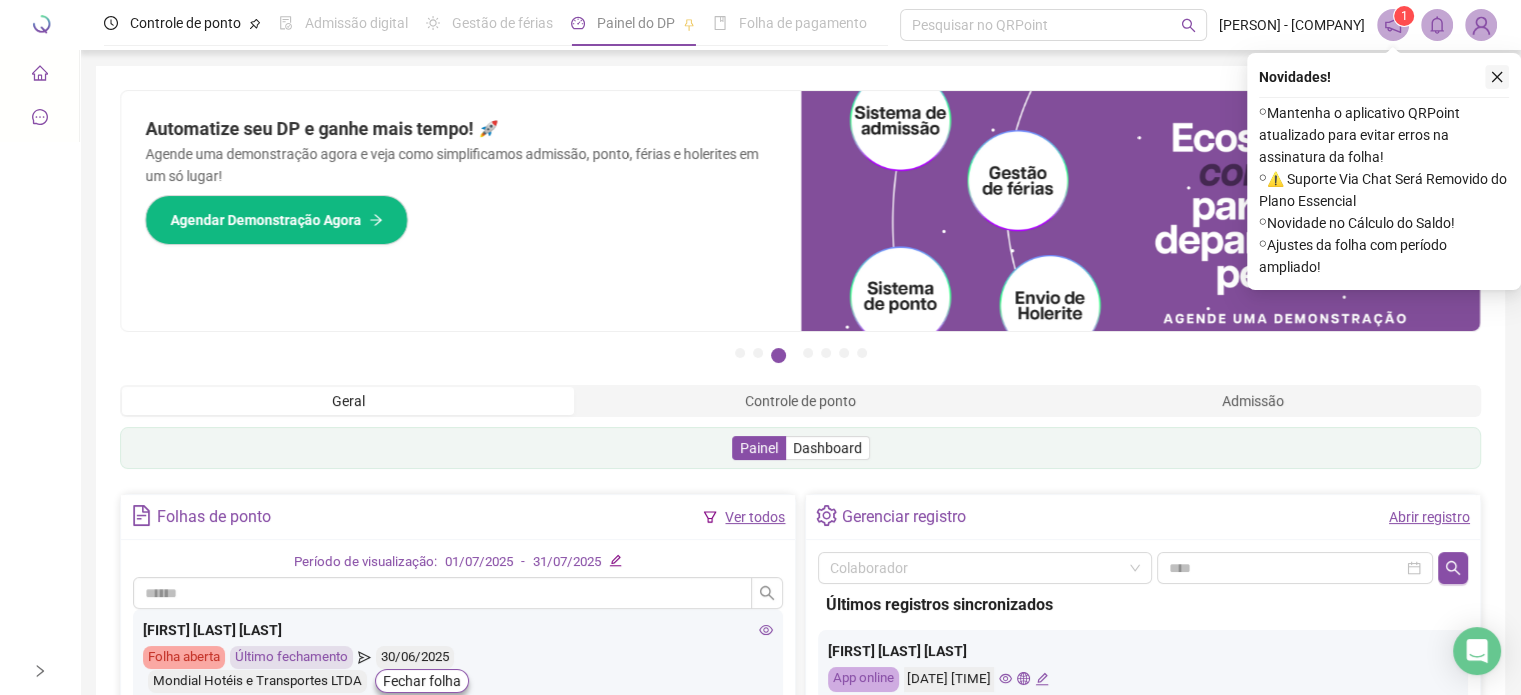 click 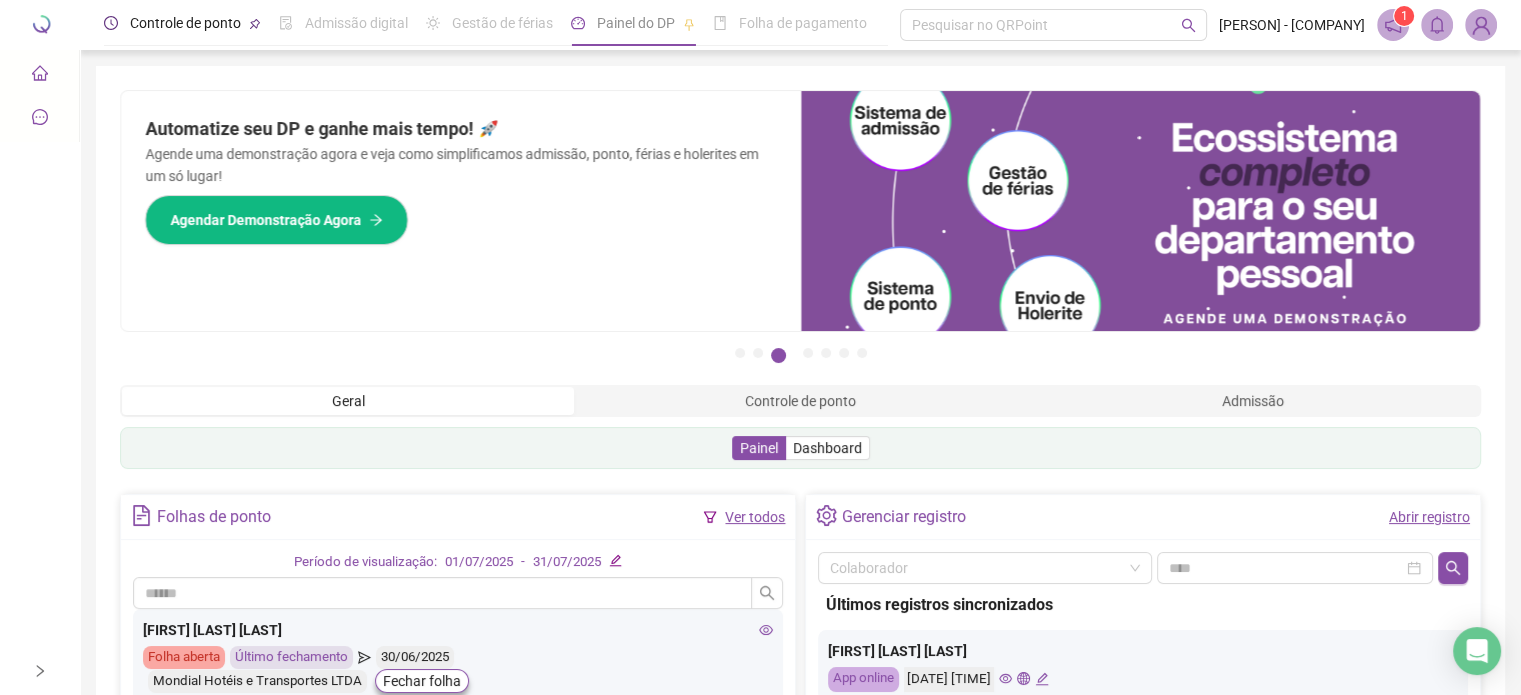 click on "Controle de ponto" at bounding box center (182, 23) 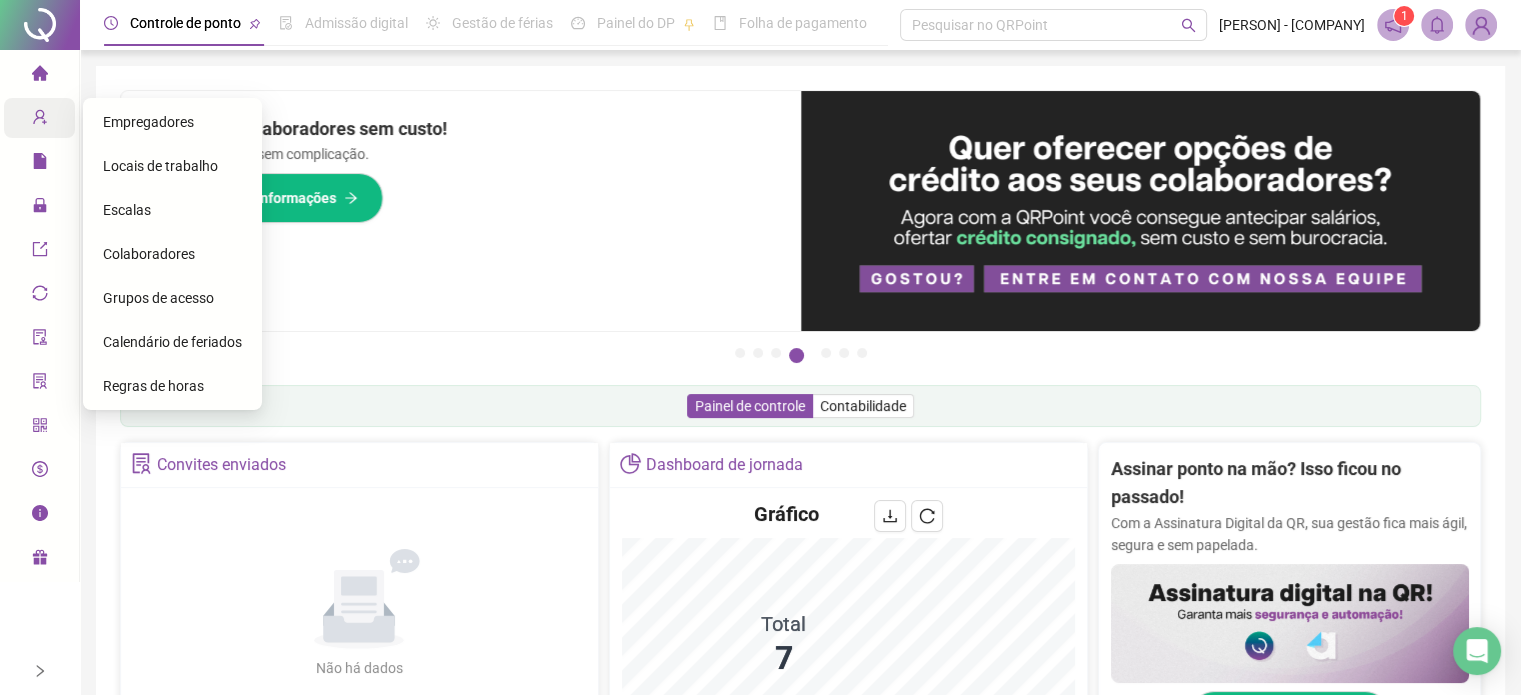 click on "Colaboradores" at bounding box center [172, 254] 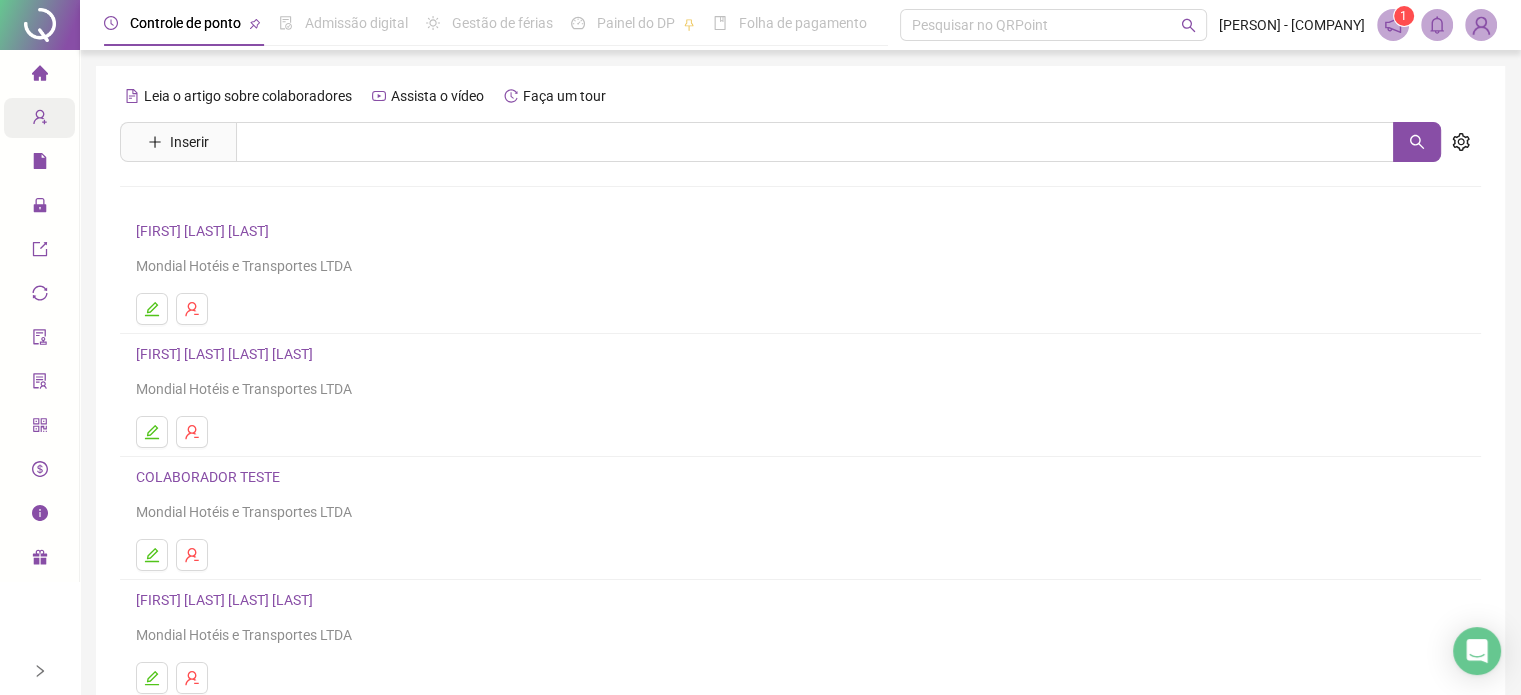 scroll, scrollTop: 200, scrollLeft: 0, axis: vertical 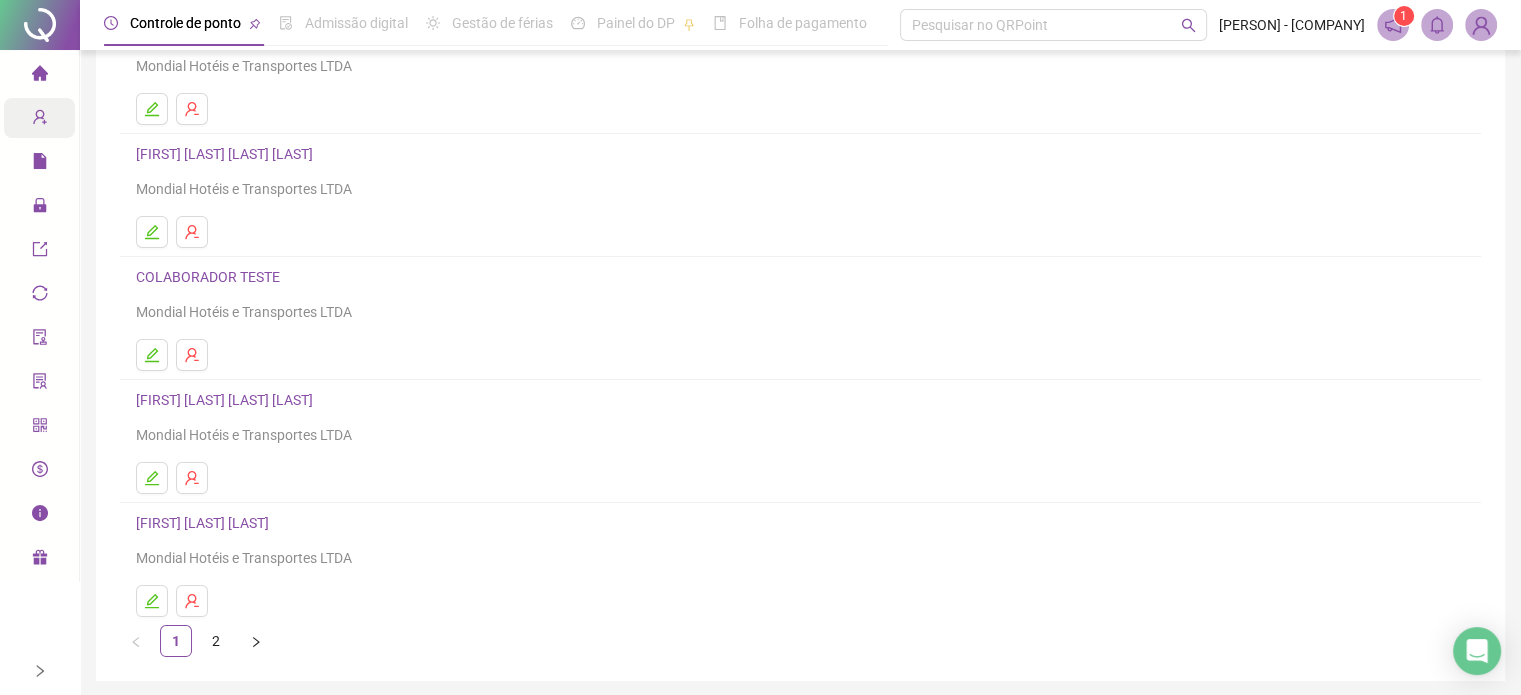 click on "[FIRST] [LAST] [LAST]" at bounding box center (205, 523) 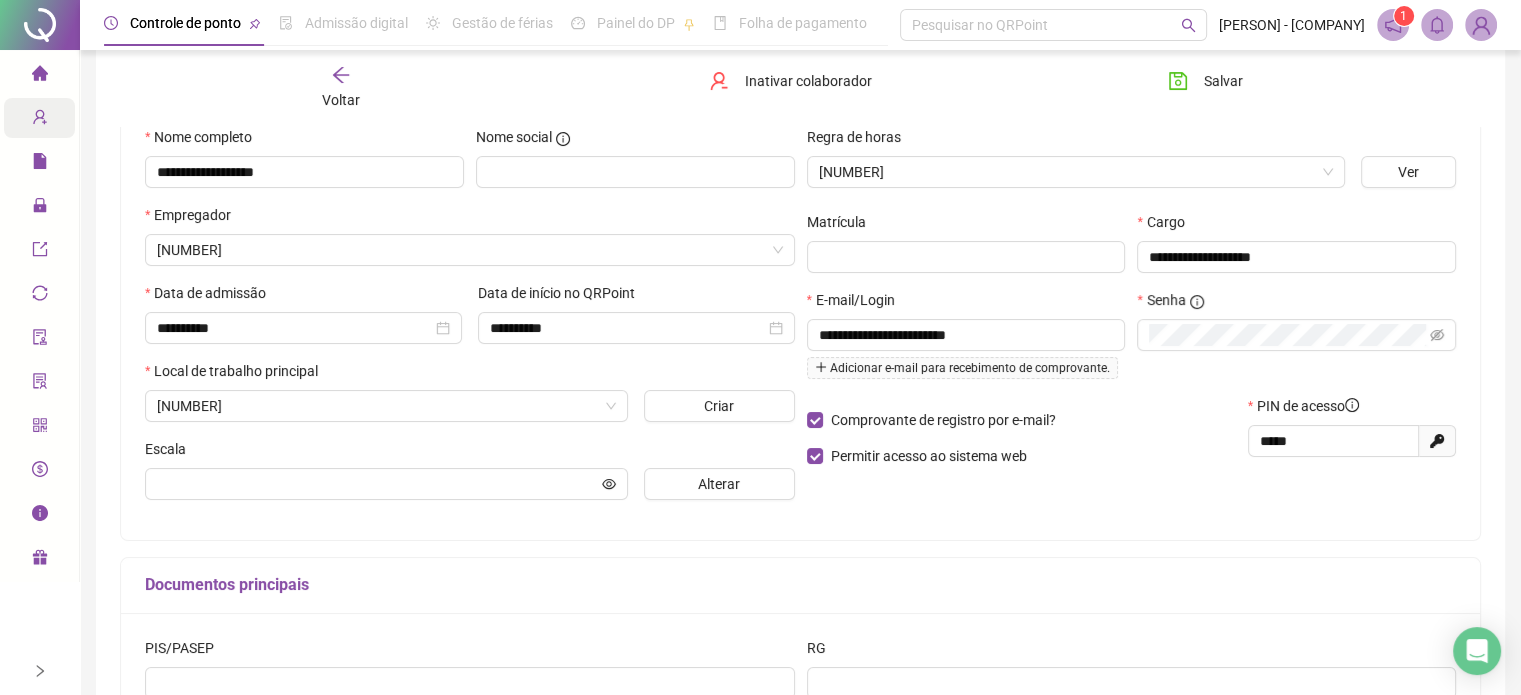 scroll, scrollTop: 210, scrollLeft: 0, axis: vertical 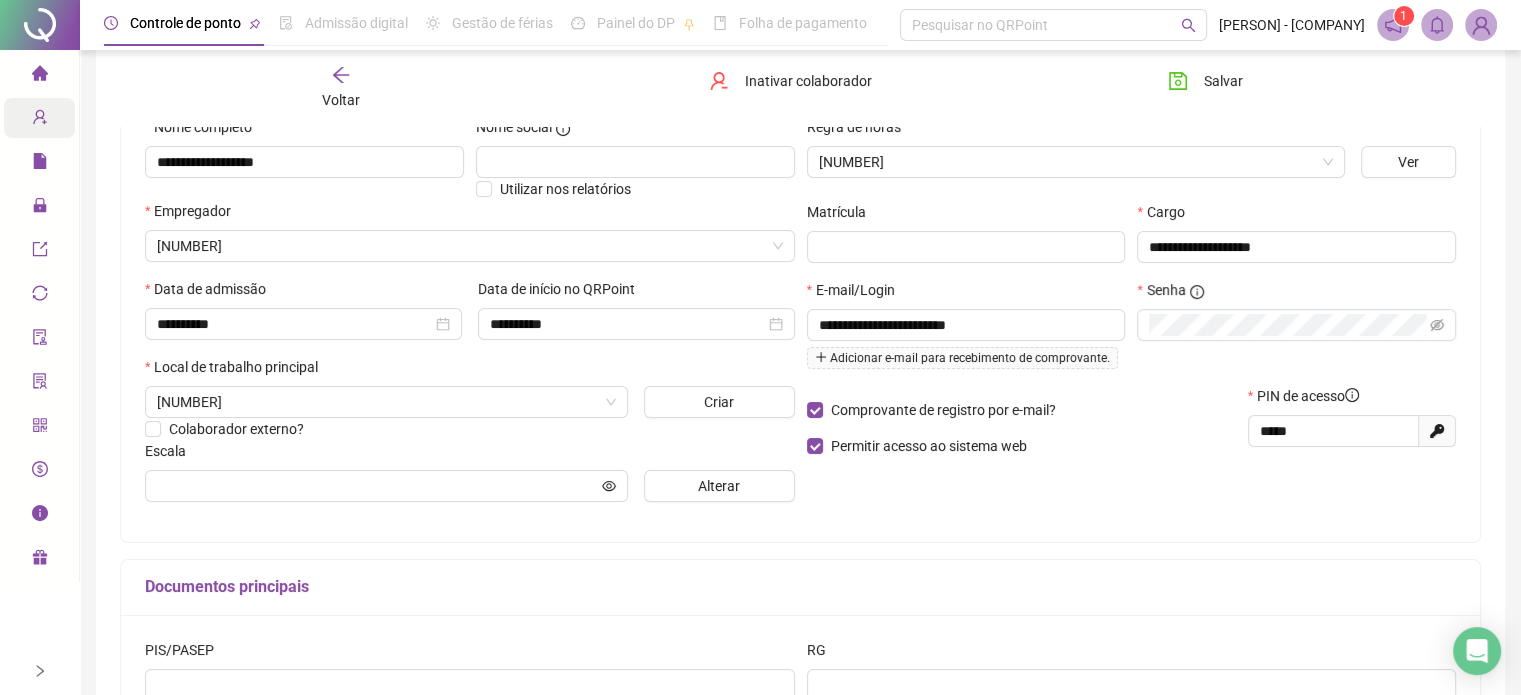 type on "**********" 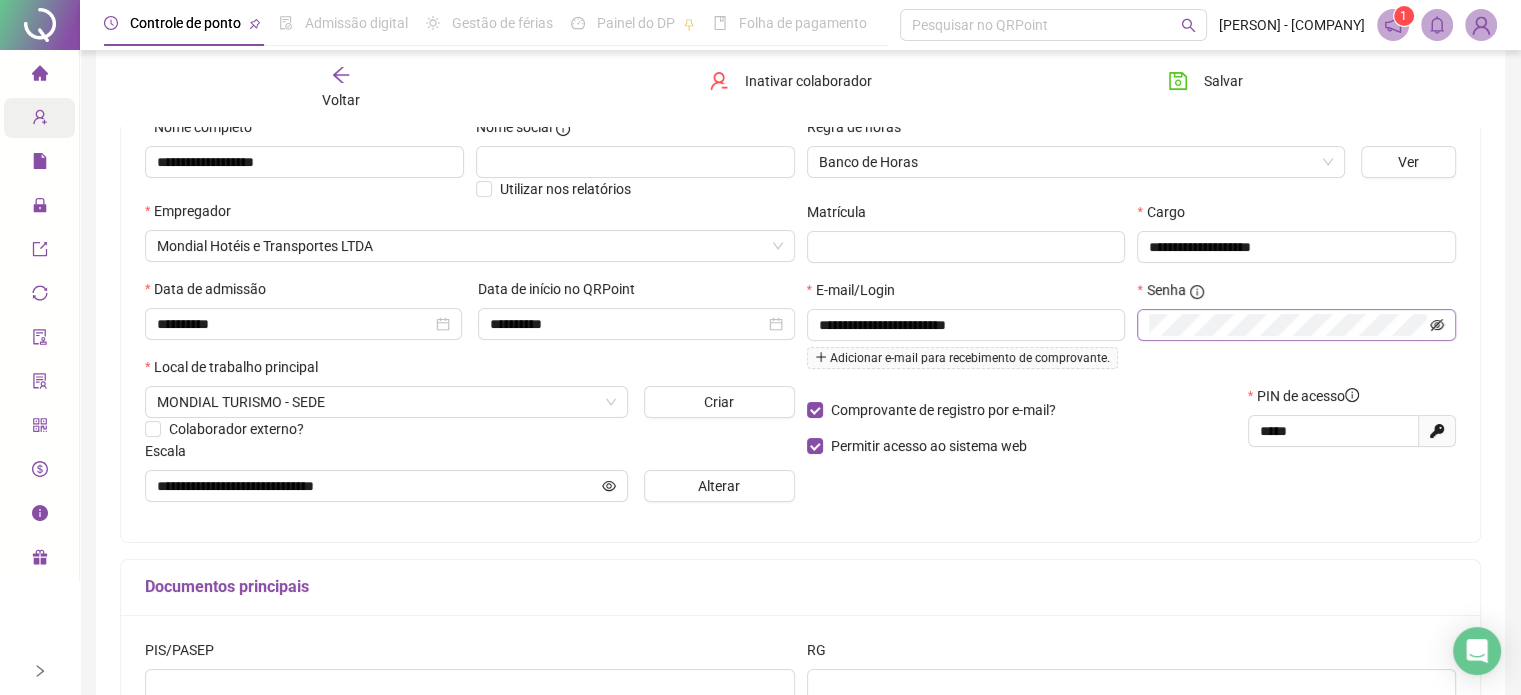 click 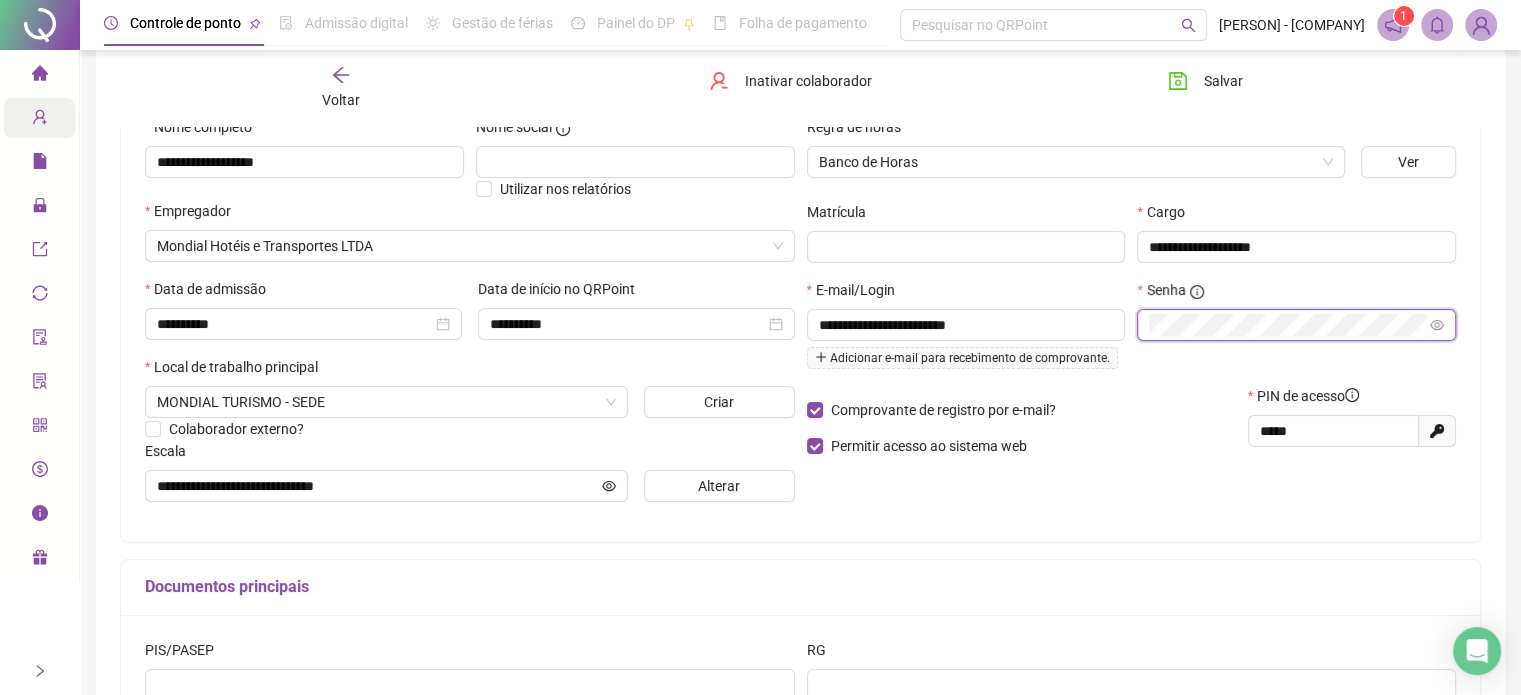 click 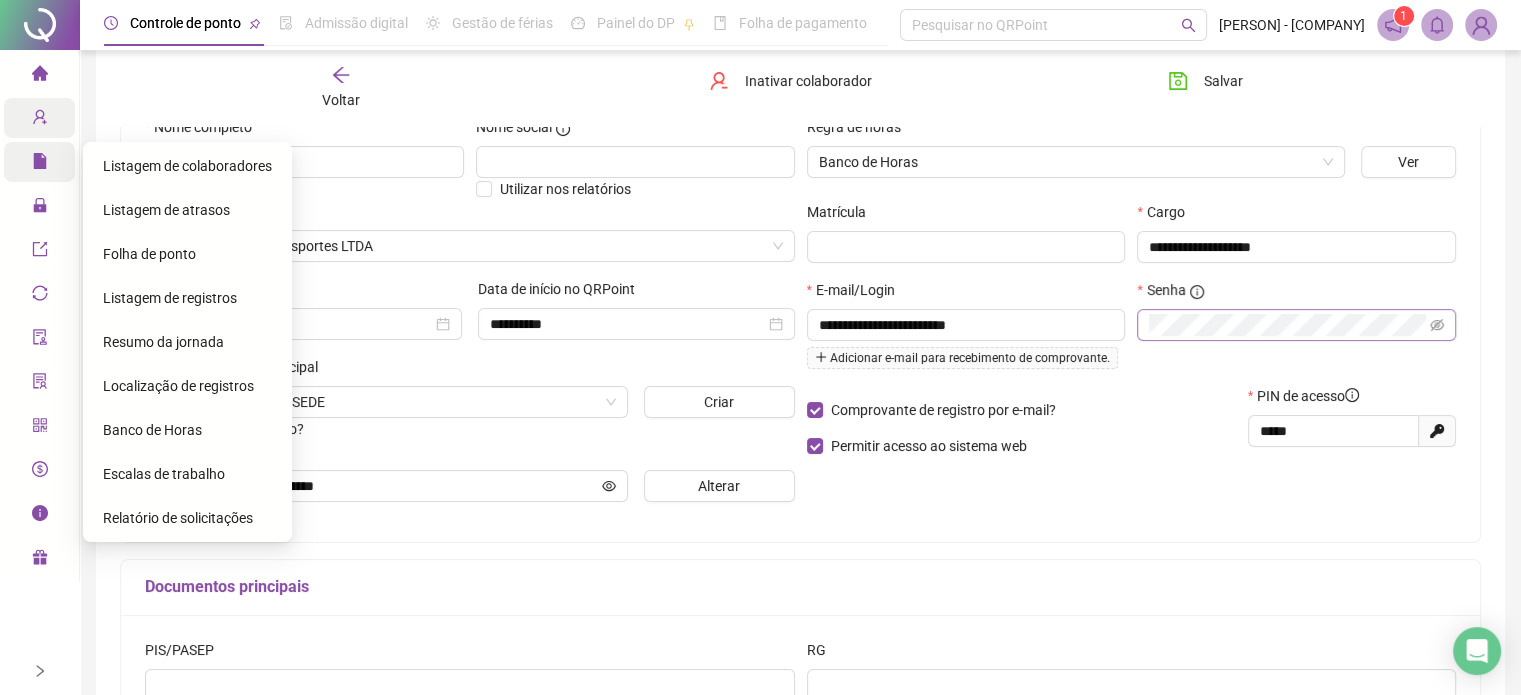 drag, startPoint x: 36, startPoint y: 171, endPoint x: 129, endPoint y: 295, distance: 155 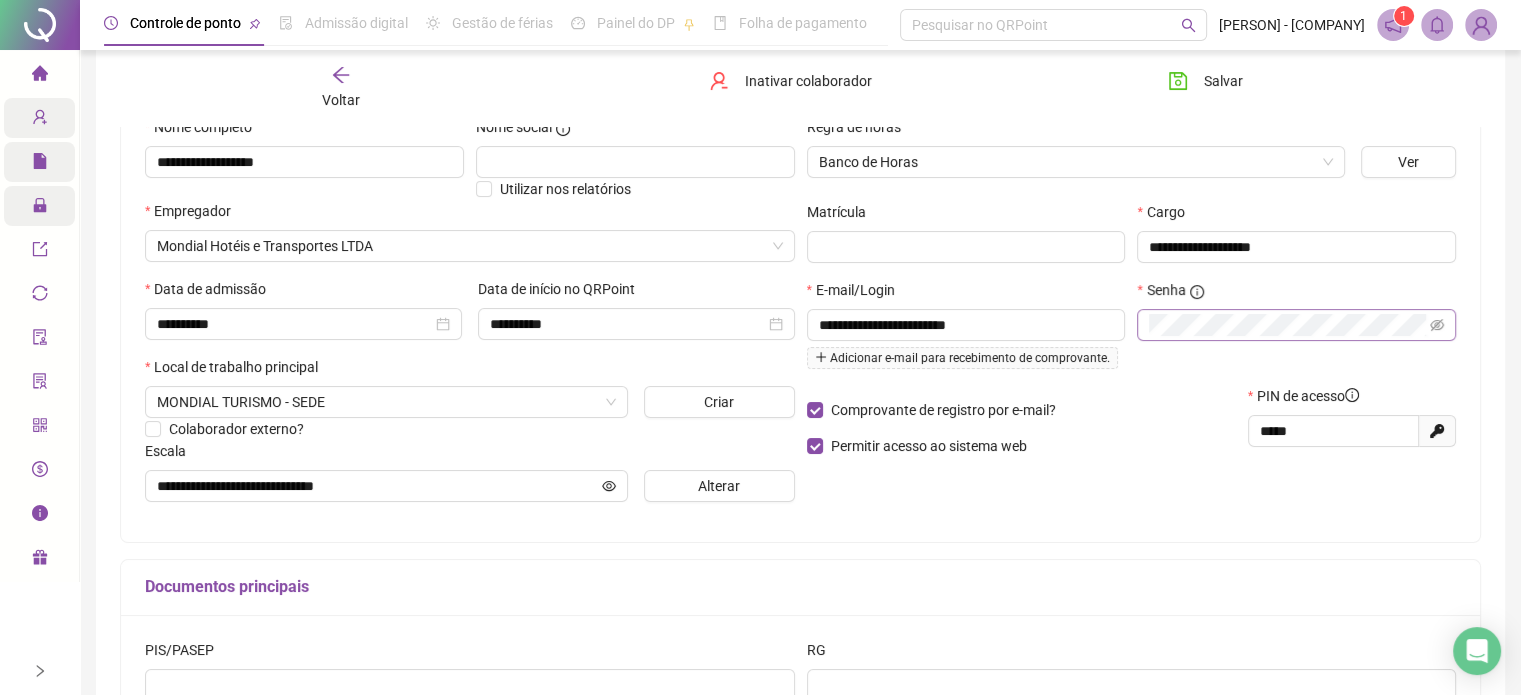 click 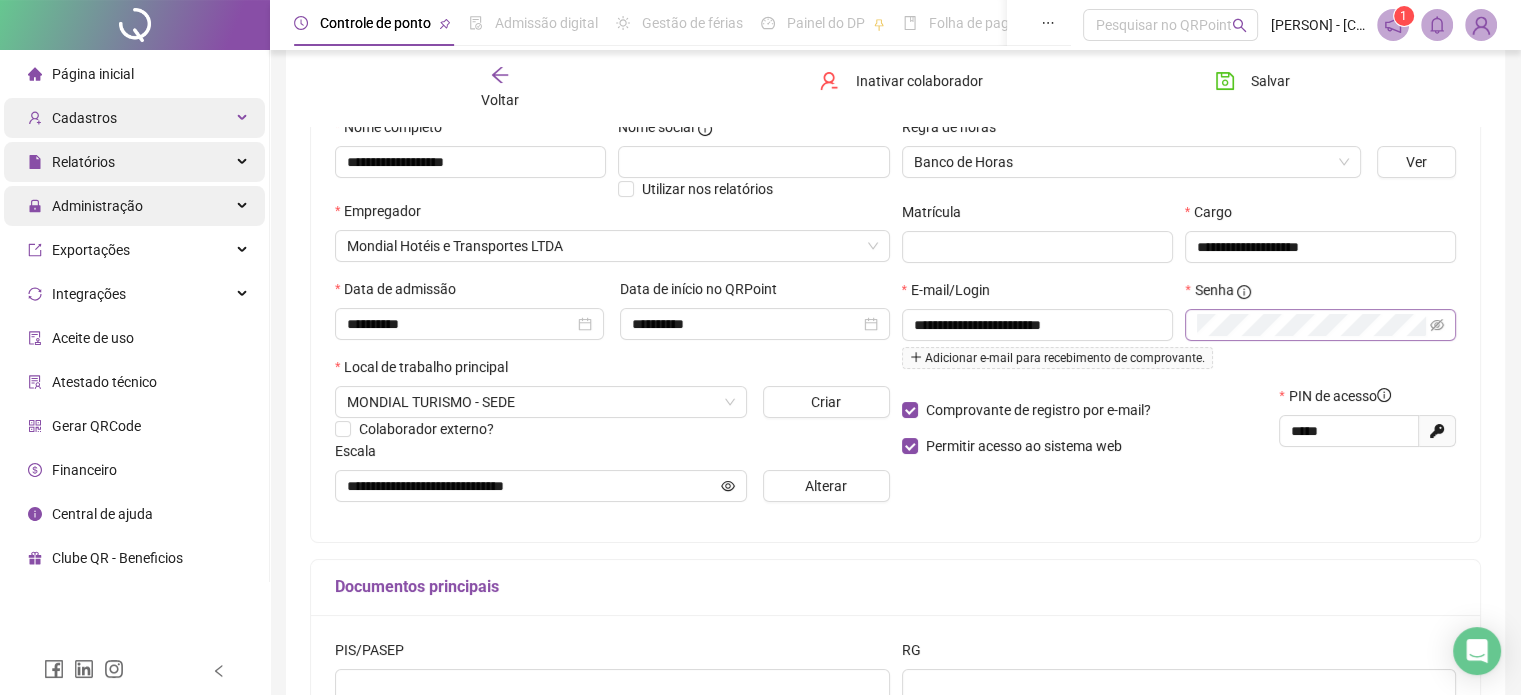 click on "Gerar QRCode" at bounding box center [96, 426] 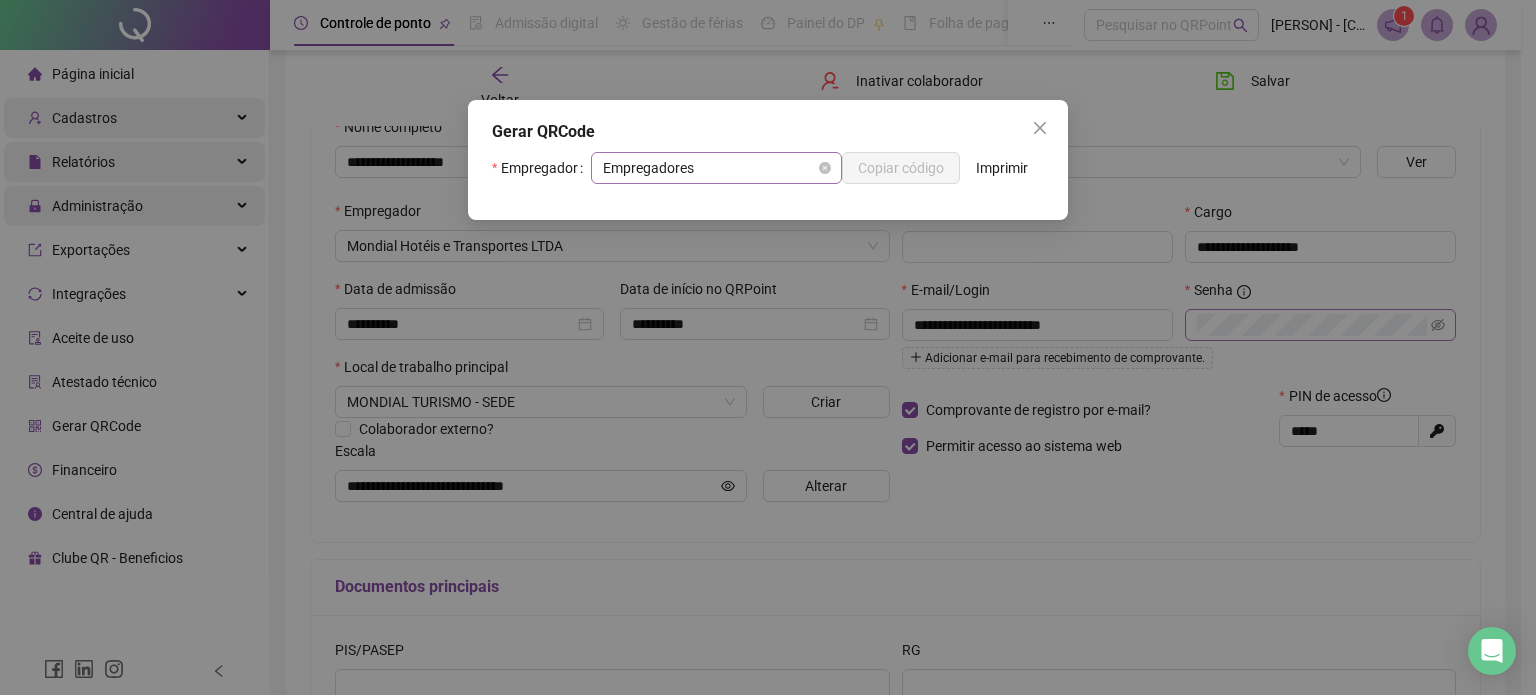 click on "Empregadores" at bounding box center (716, 168) 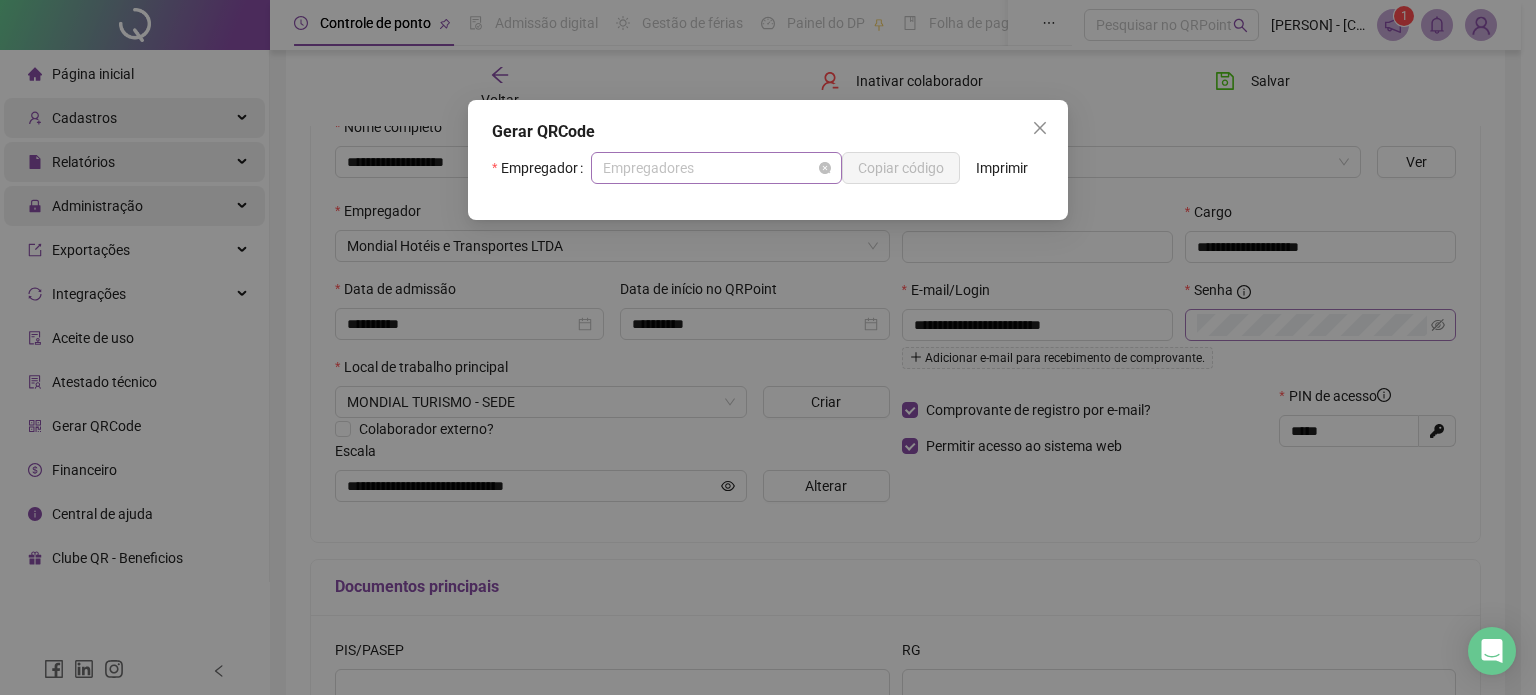 click on "Empregadores" at bounding box center [716, 168] 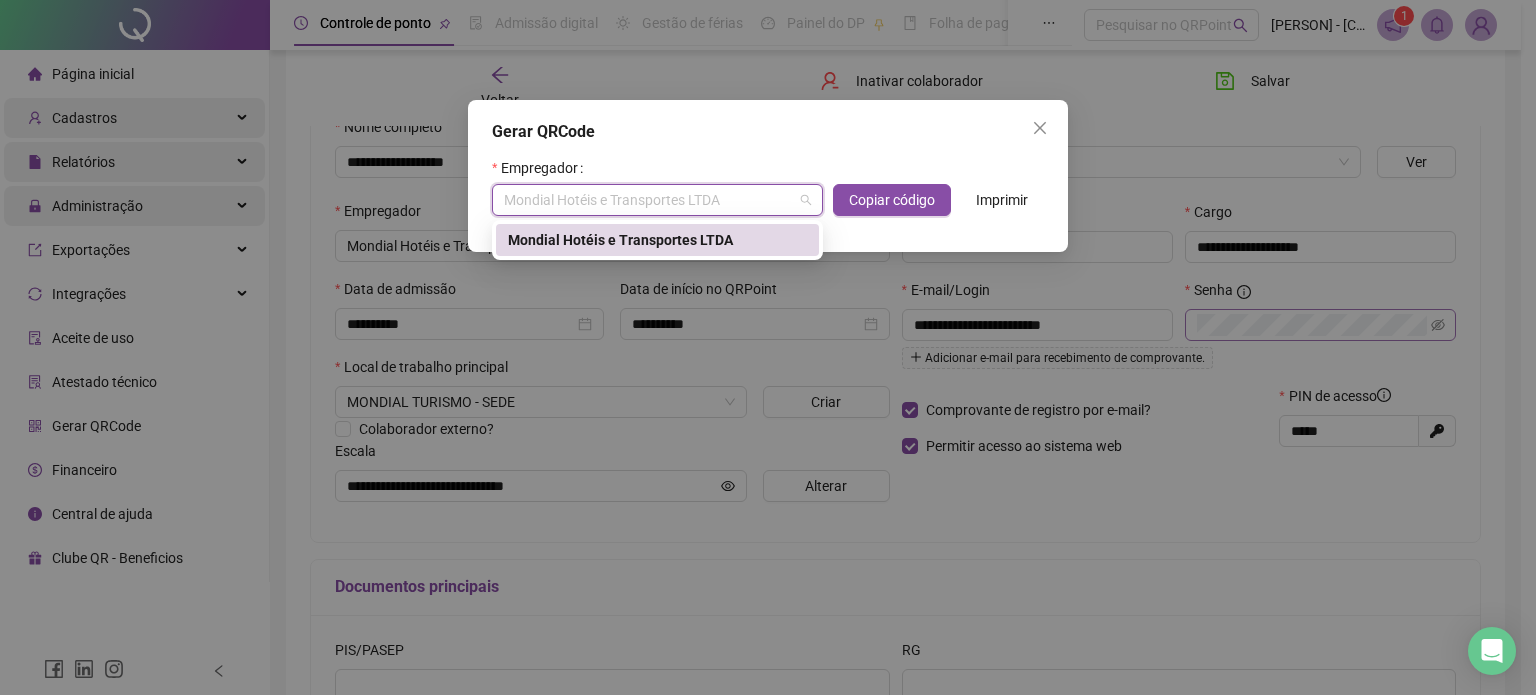 click on "Mondial Hotéis e Transportes LTDA" at bounding box center [657, 240] 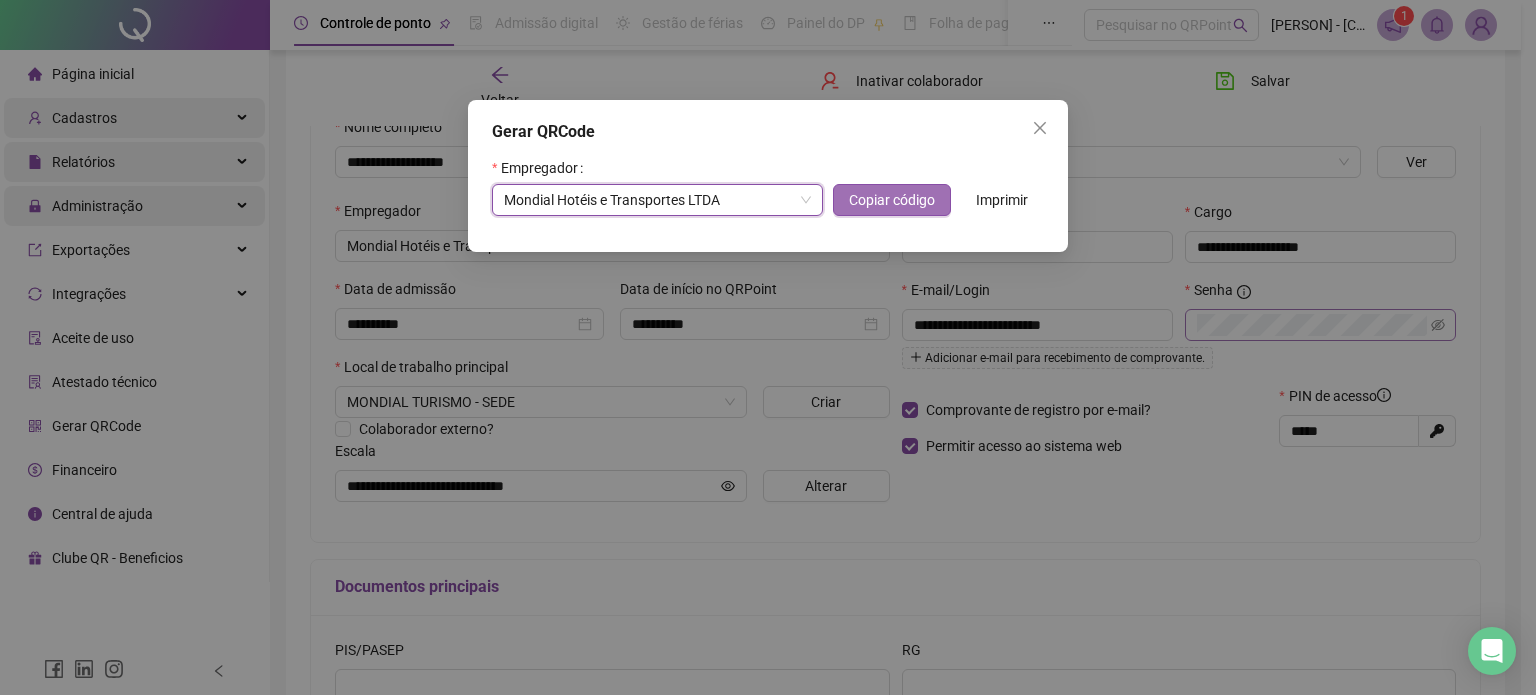 click on "Copiar código" at bounding box center (892, 200) 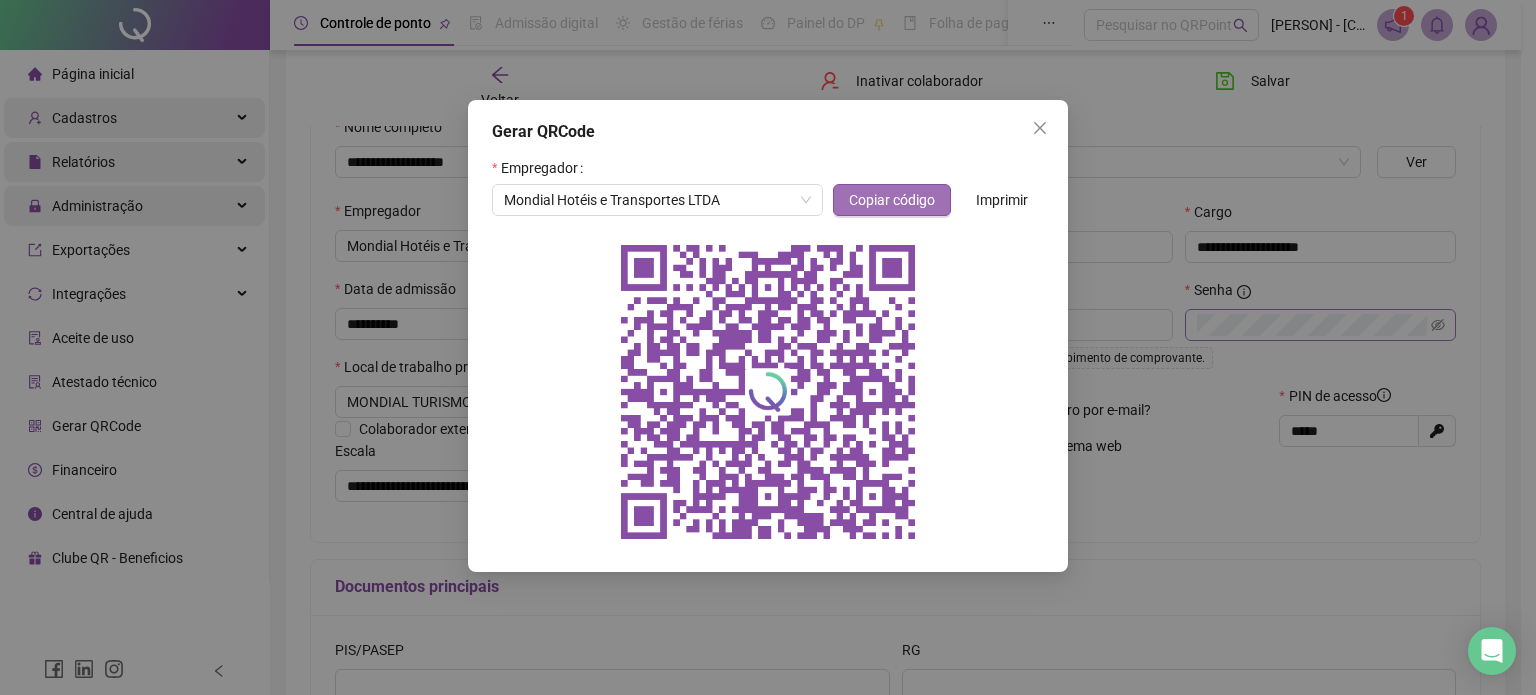 click on "Copiar código" at bounding box center [892, 200] 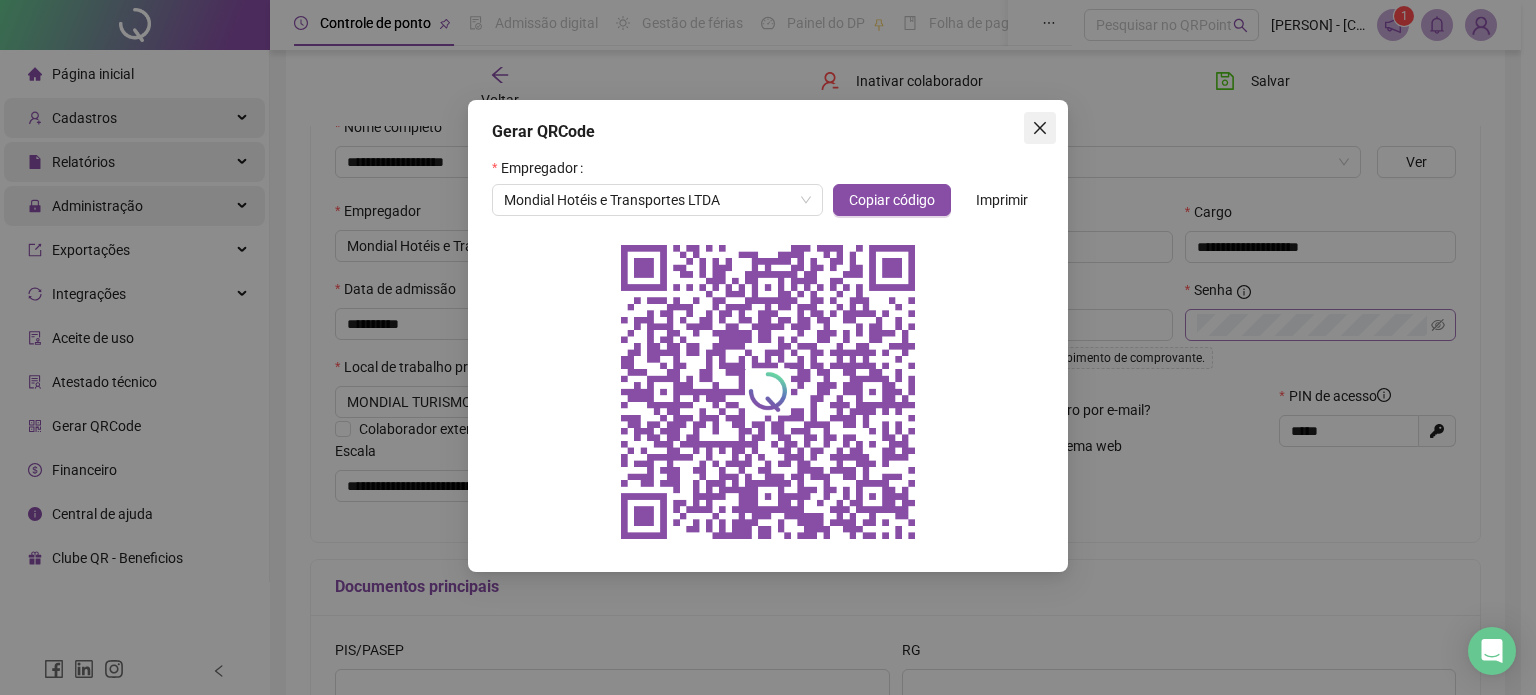 click 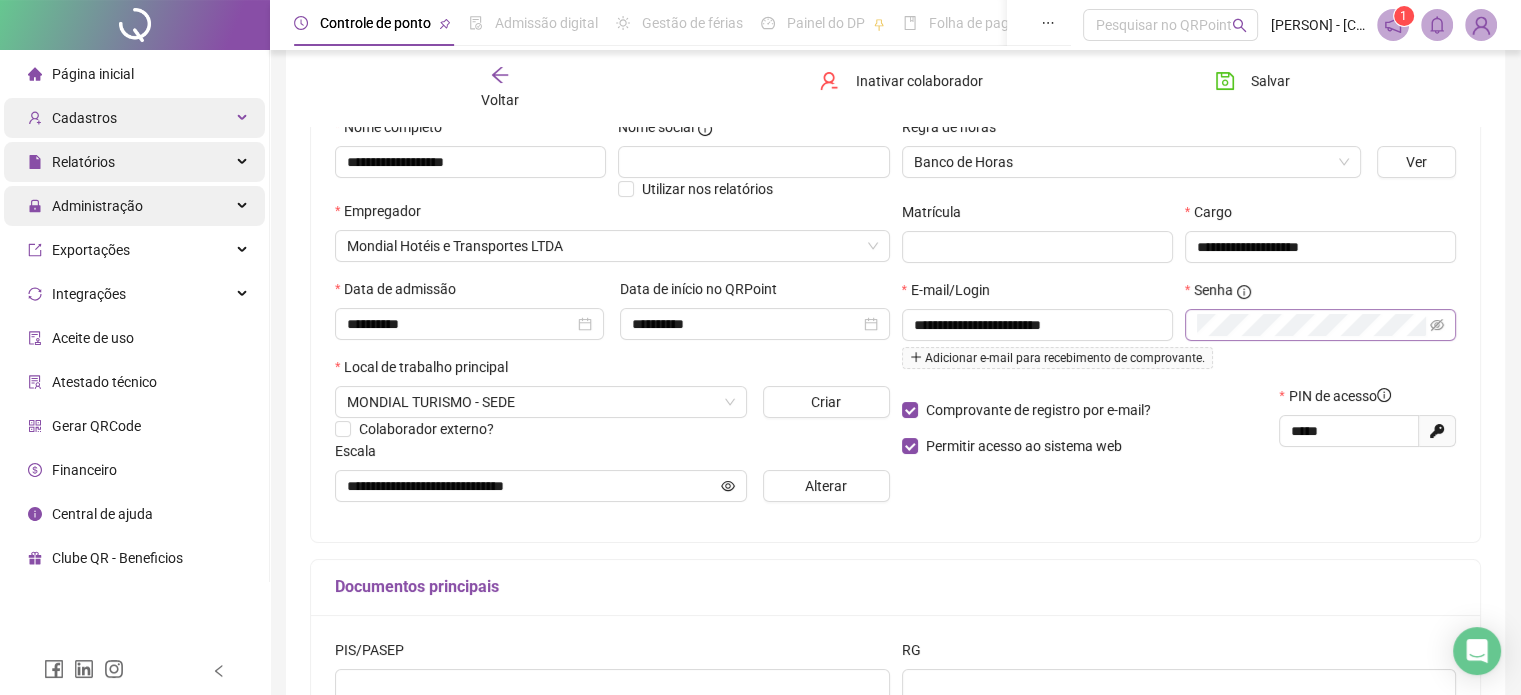 click on "Administração" at bounding box center (134, 206) 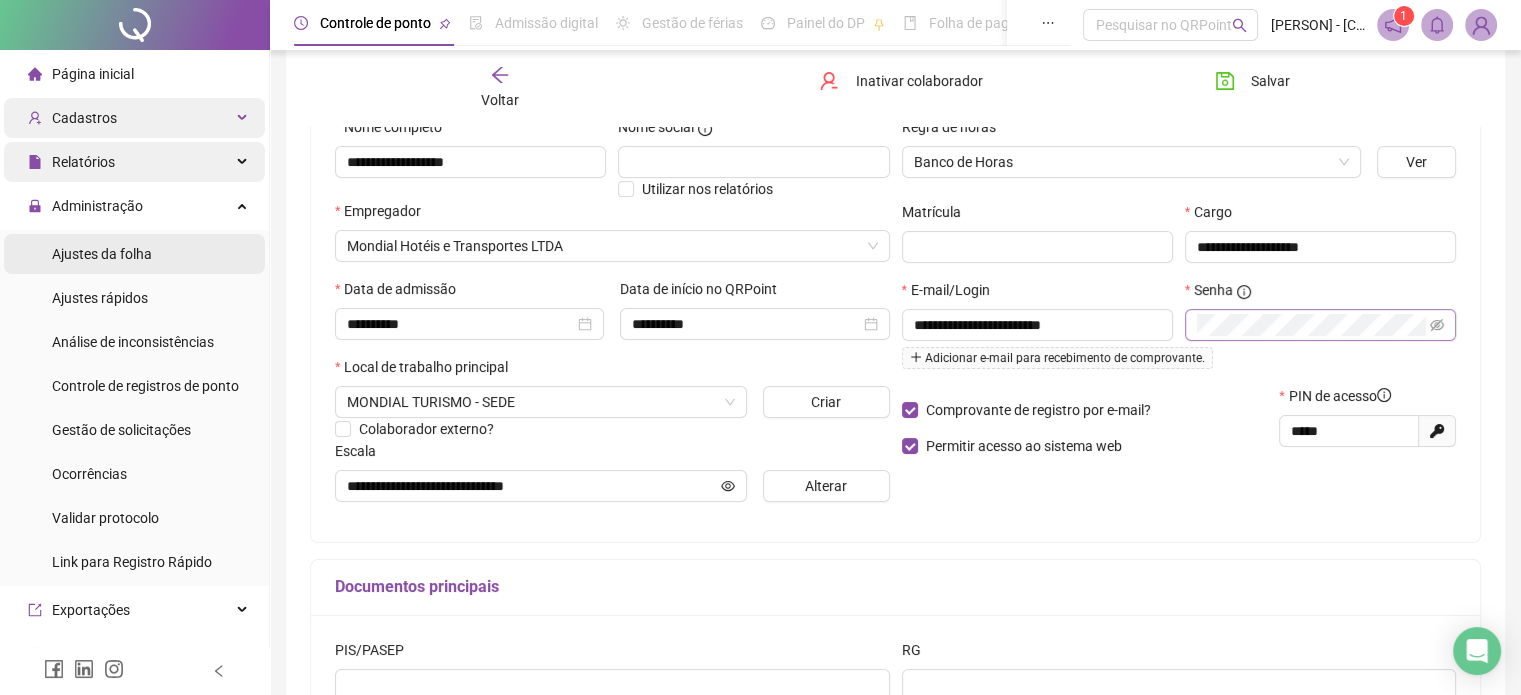 click on "Ajustes da folha" at bounding box center [134, 254] 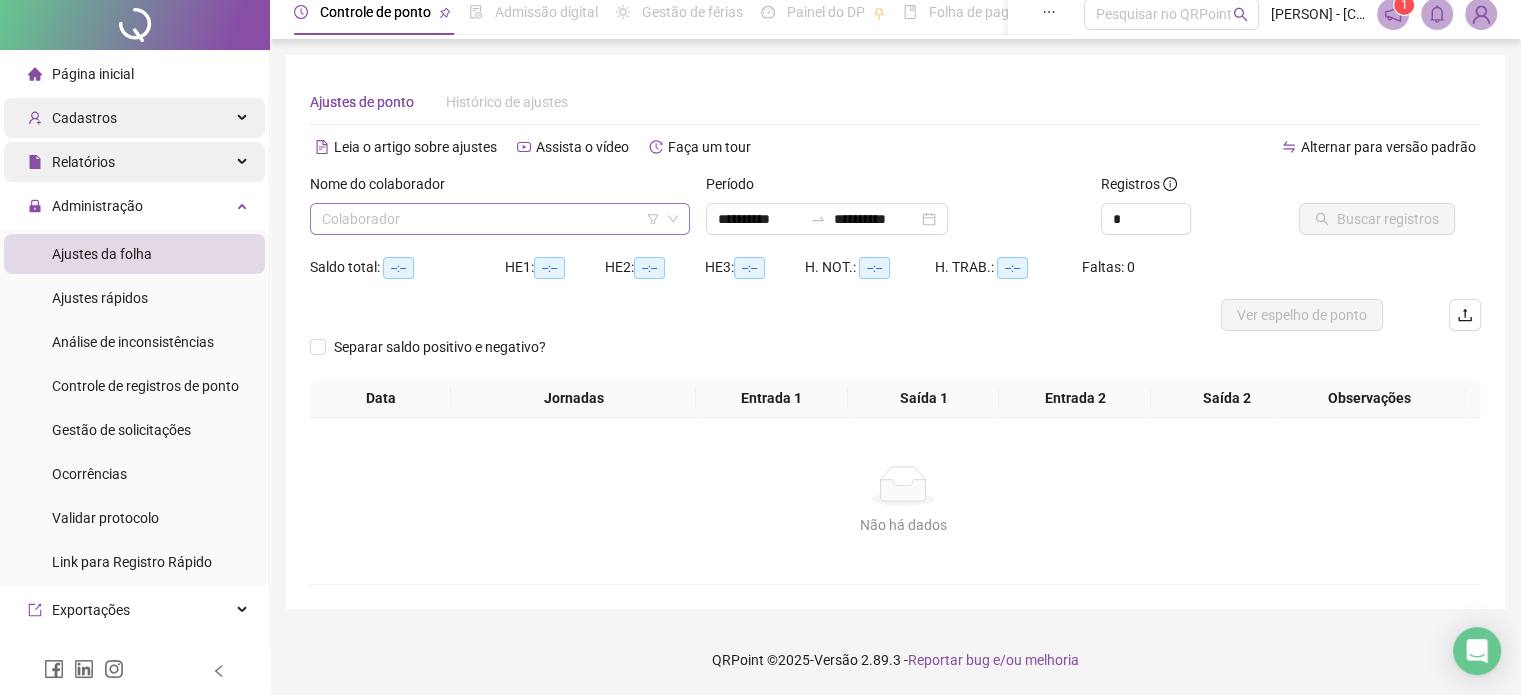 scroll, scrollTop: 0, scrollLeft: 0, axis: both 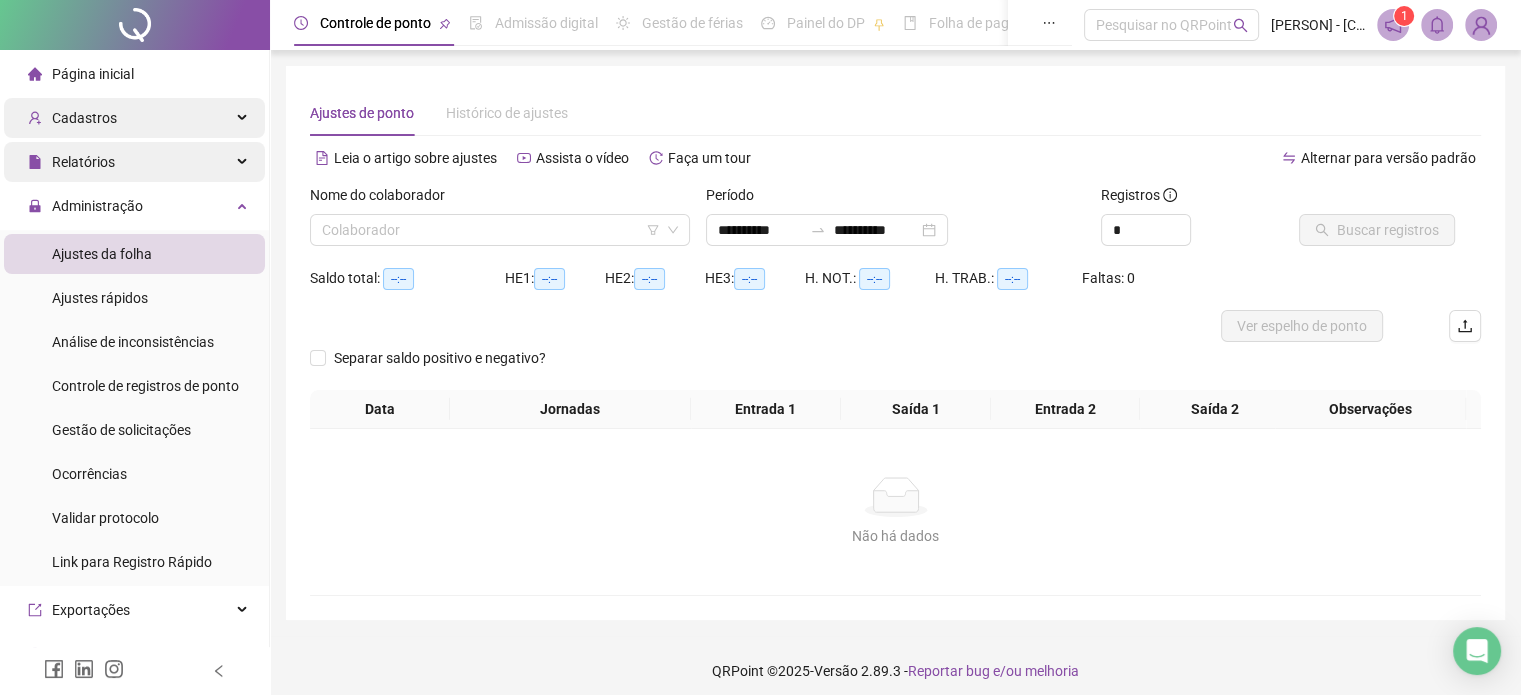 click on "Relatórios" at bounding box center [134, 162] 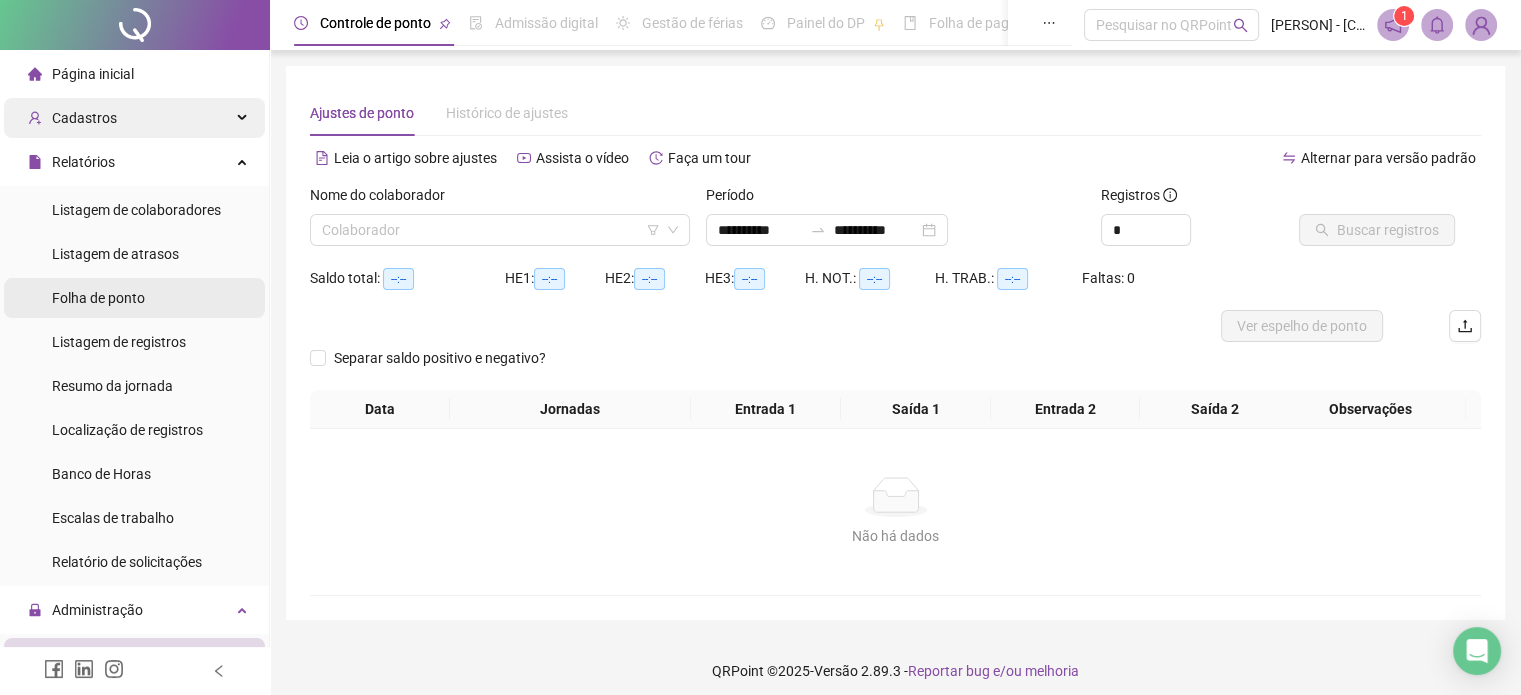 click on "Folha de ponto" at bounding box center [98, 298] 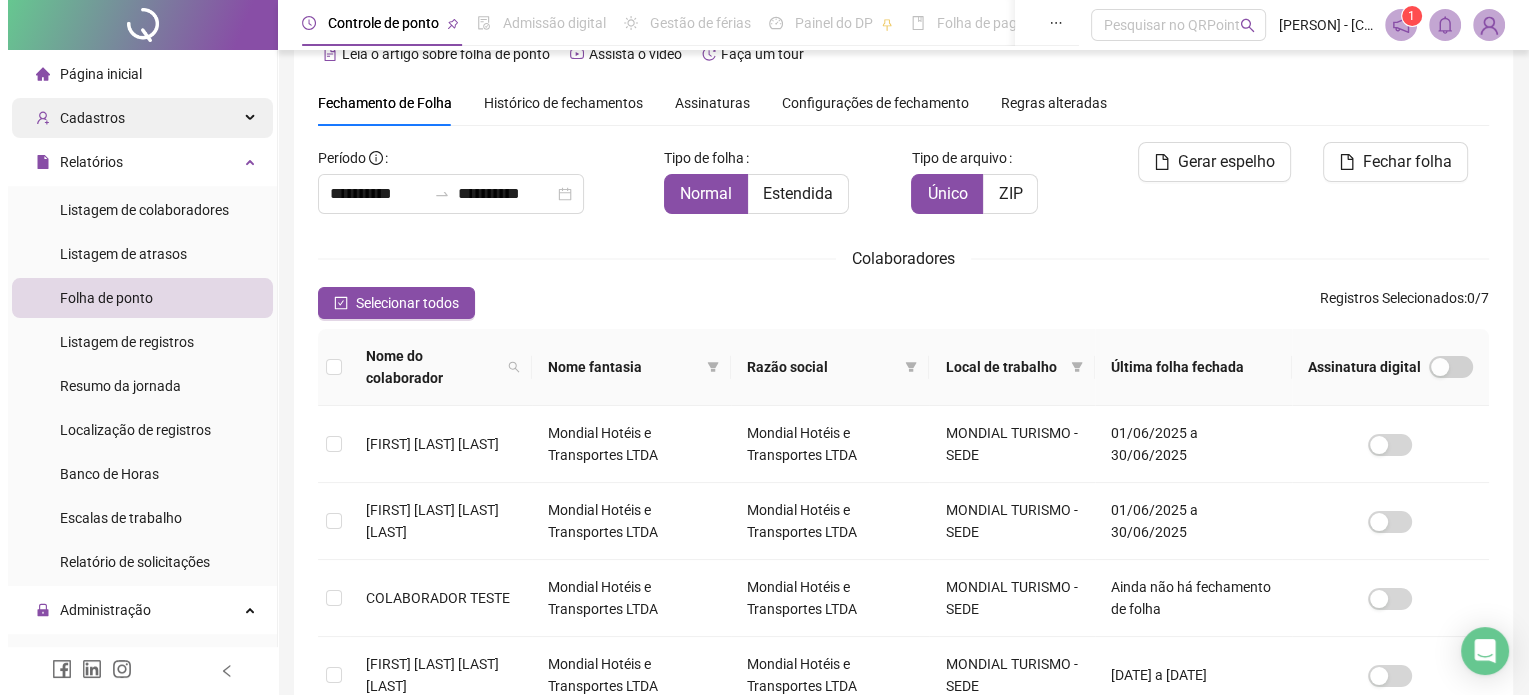 scroll, scrollTop: 0, scrollLeft: 0, axis: both 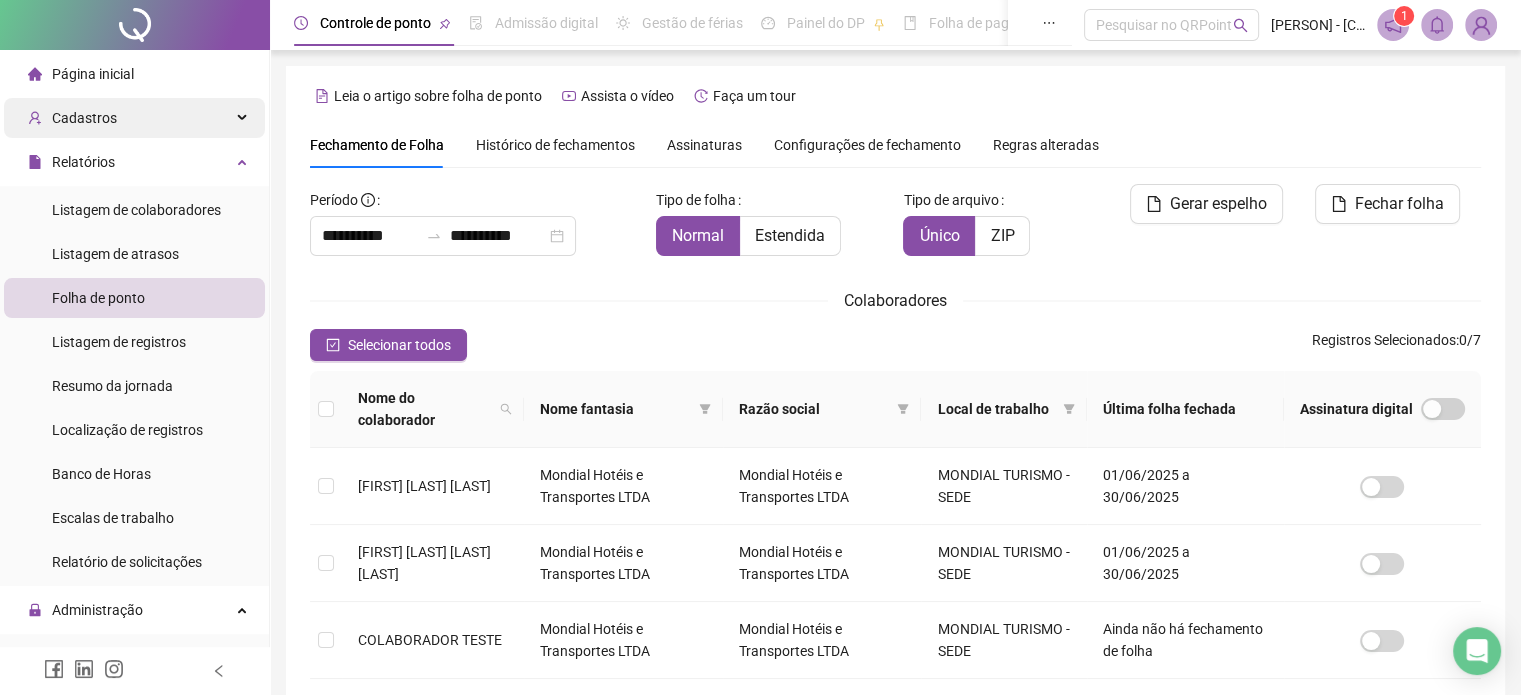 click on "Histórico de fechamentos" at bounding box center [555, 145] 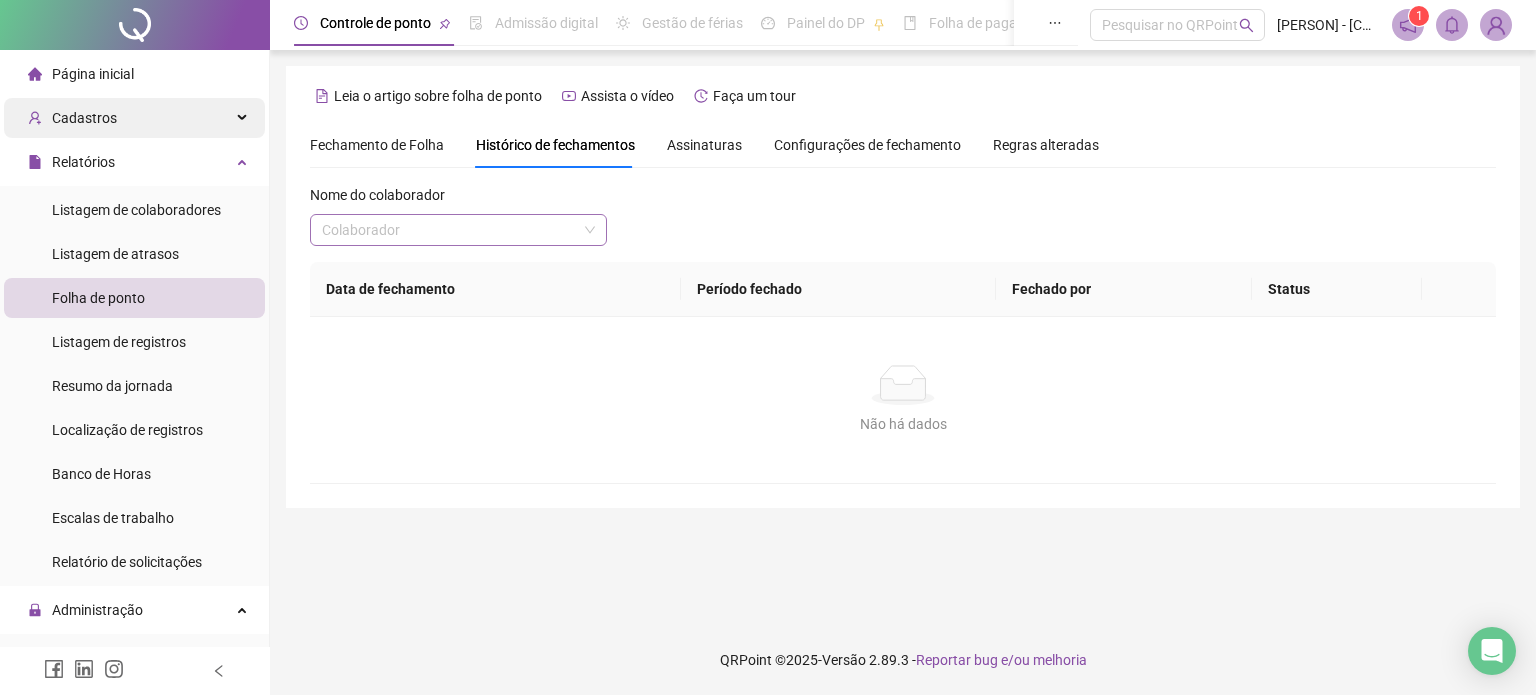 click at bounding box center [449, 230] 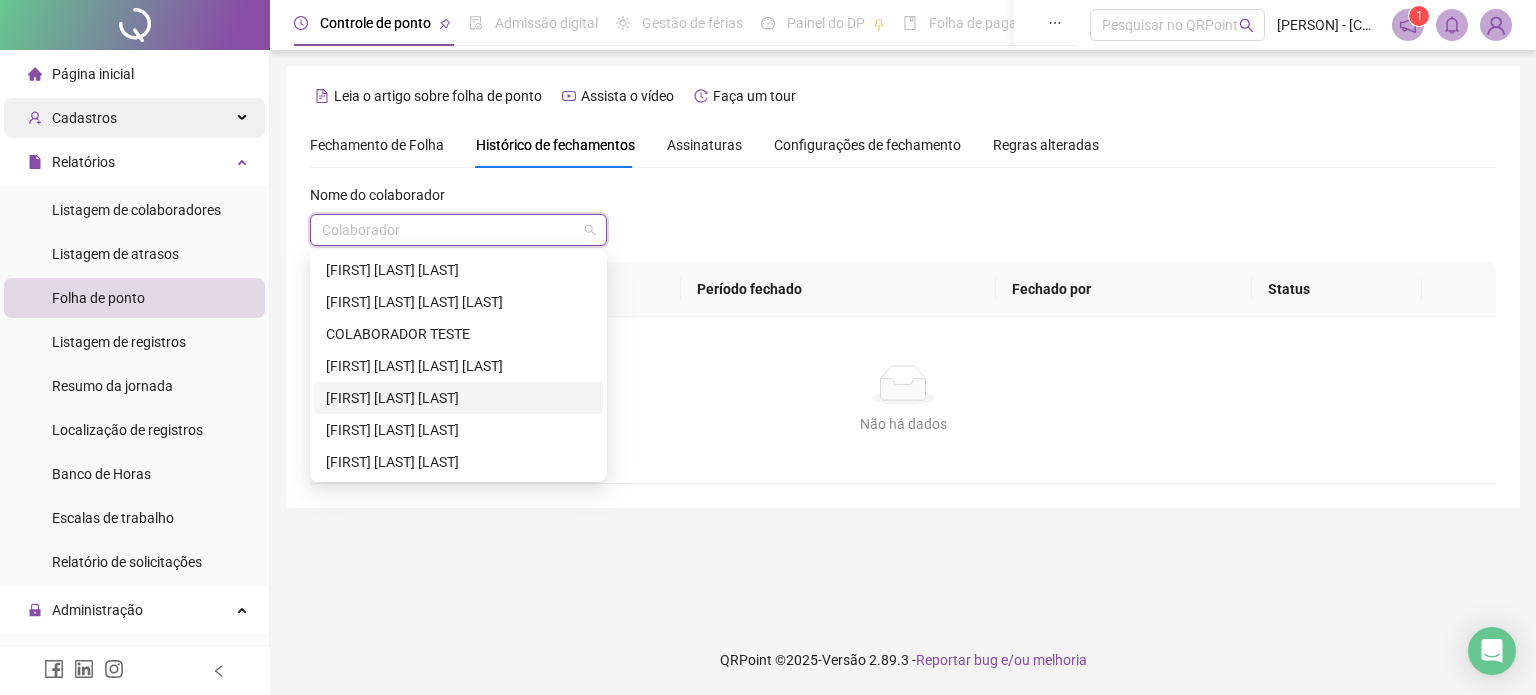 click on "[FIRST] [LAST] [LAST]" at bounding box center [458, 398] 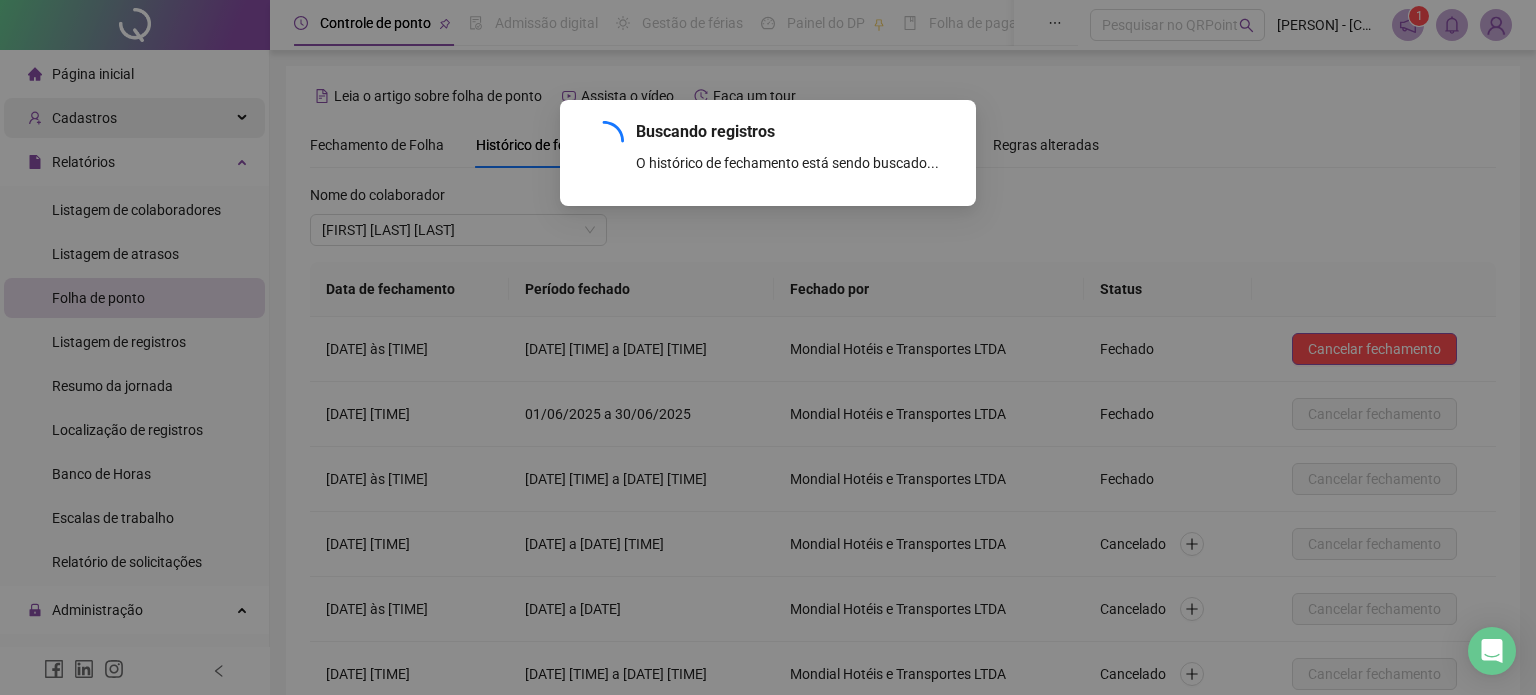 scroll, scrollTop: 184, scrollLeft: 0, axis: vertical 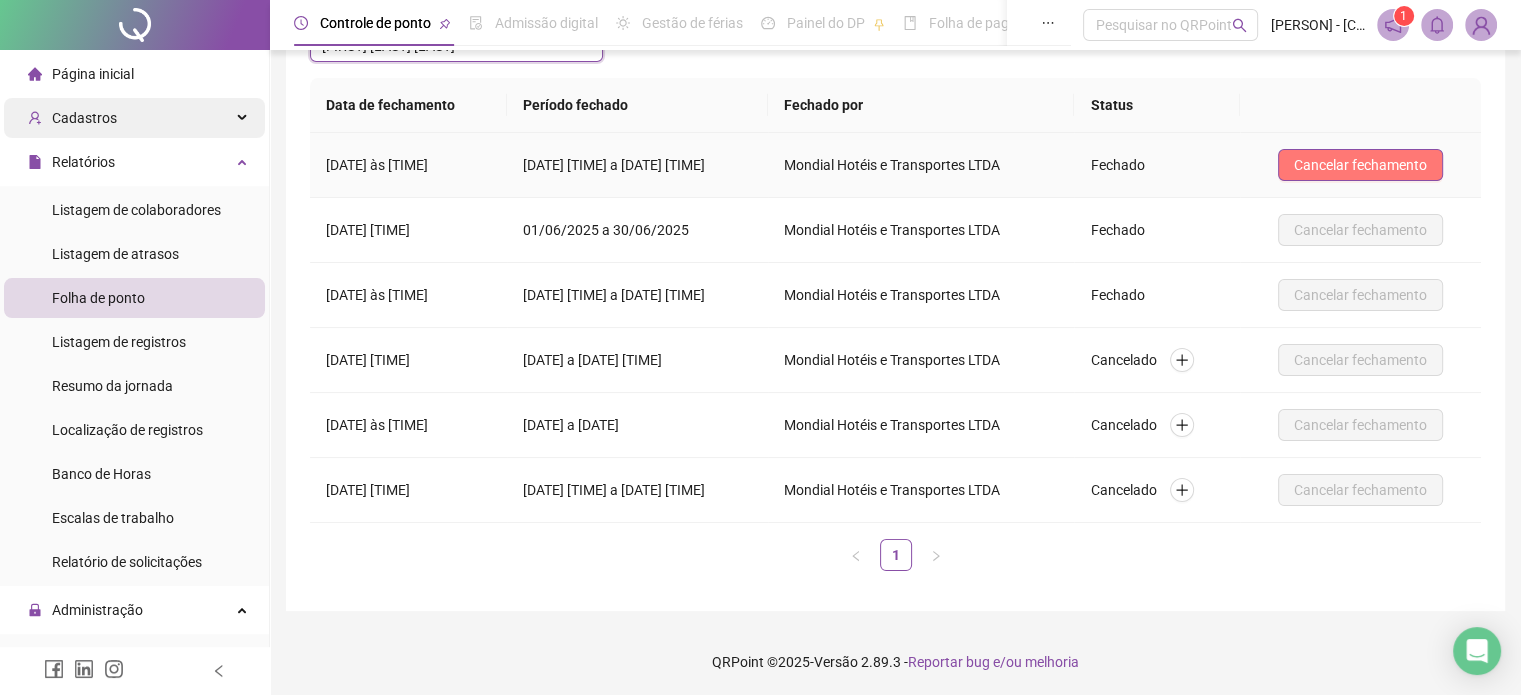 click on "Cancelar fechamento" at bounding box center (1360, 165) 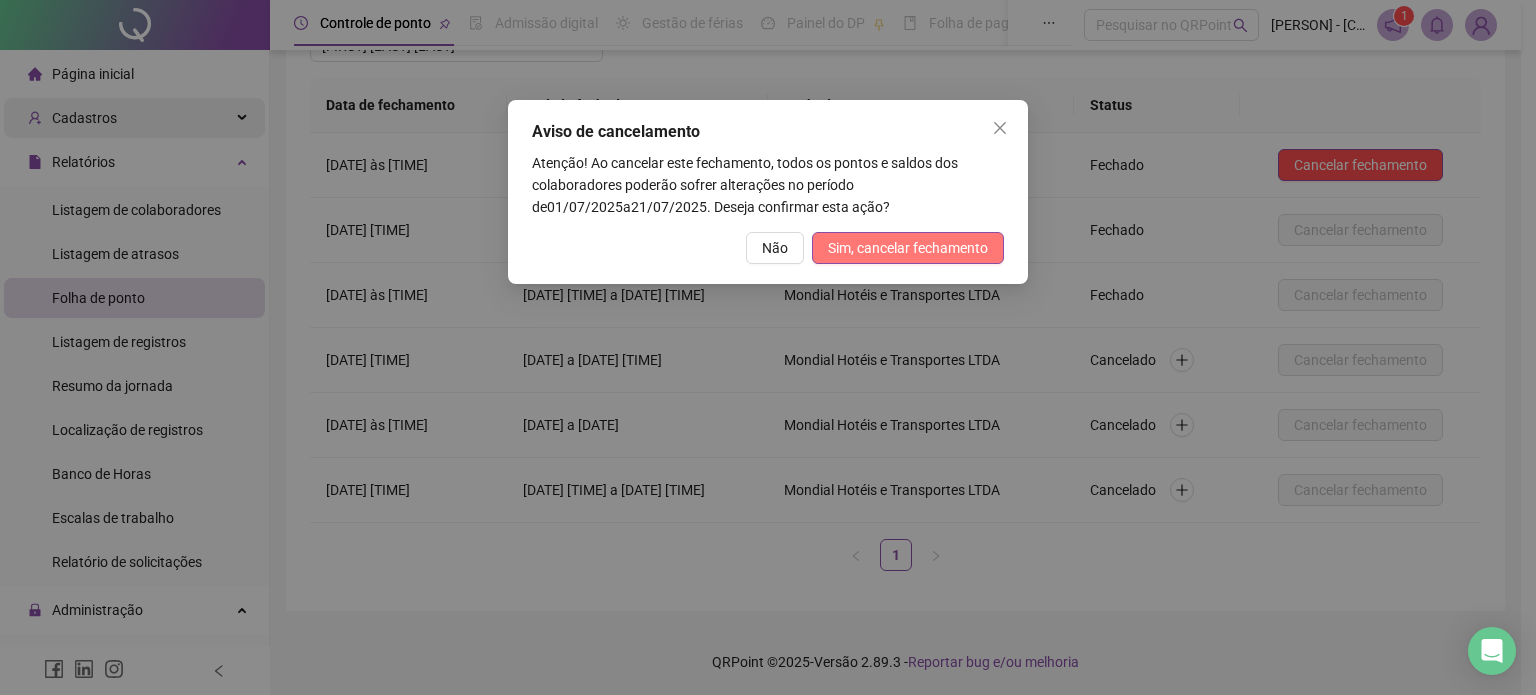 click on "Sim, cancelar fechamento" at bounding box center [908, 248] 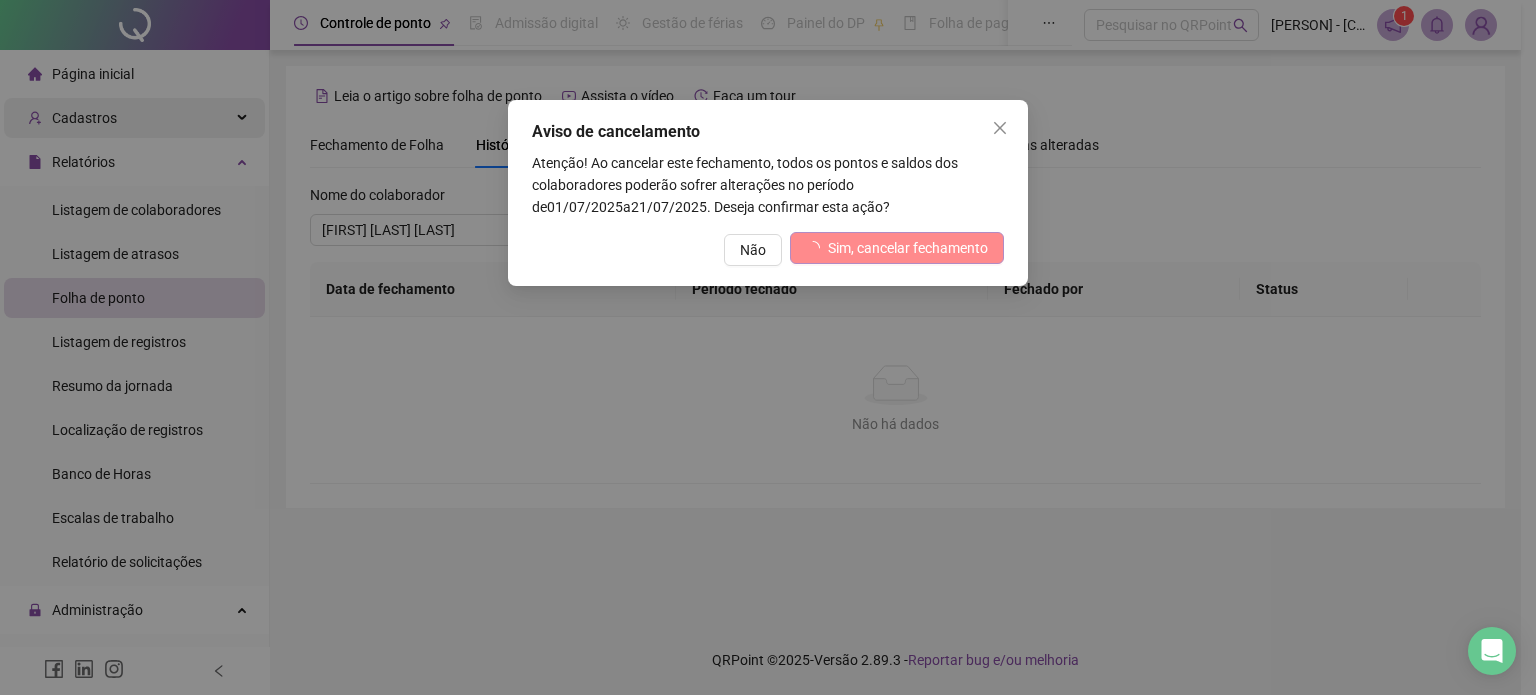 scroll, scrollTop: 0, scrollLeft: 0, axis: both 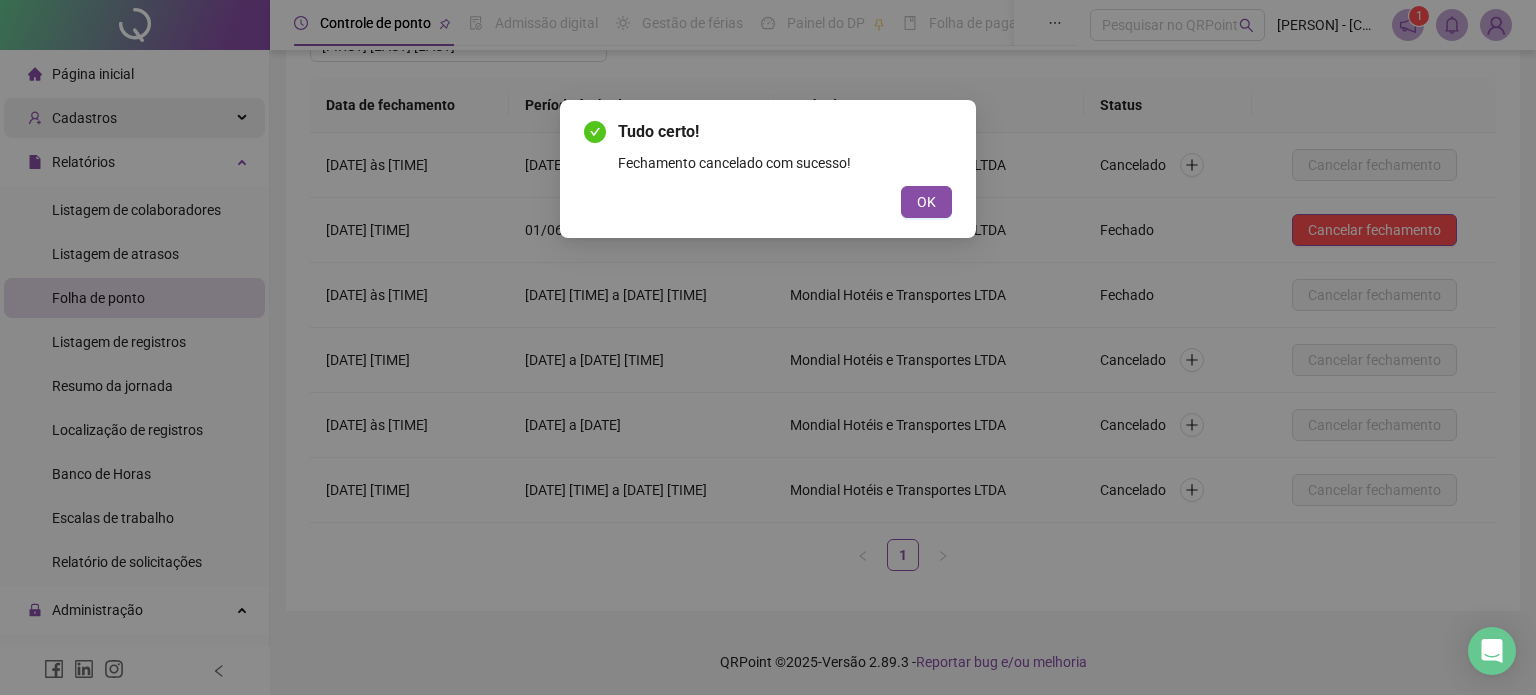 click on "Tudo certo! Fechamento cancelado com sucesso! OK" at bounding box center (768, 169) 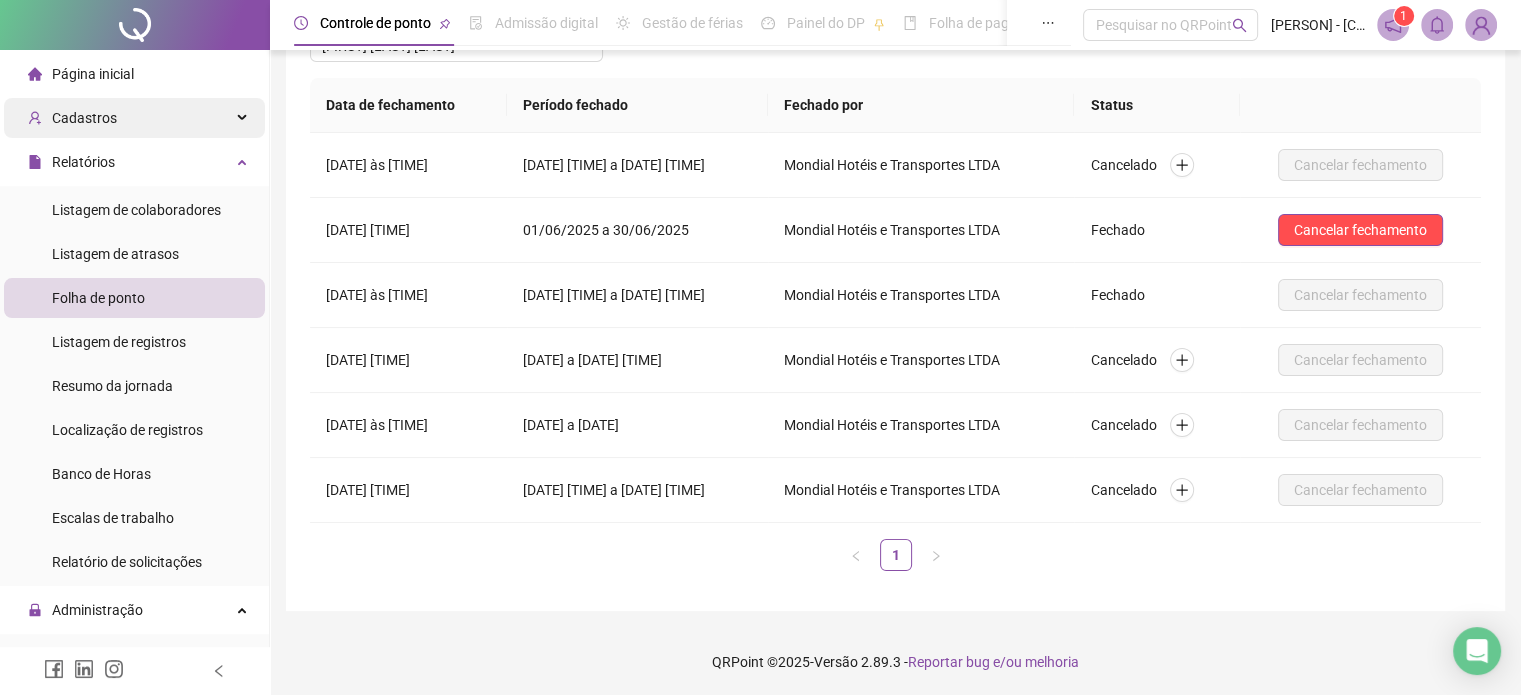 click on "Administração" at bounding box center [97, 610] 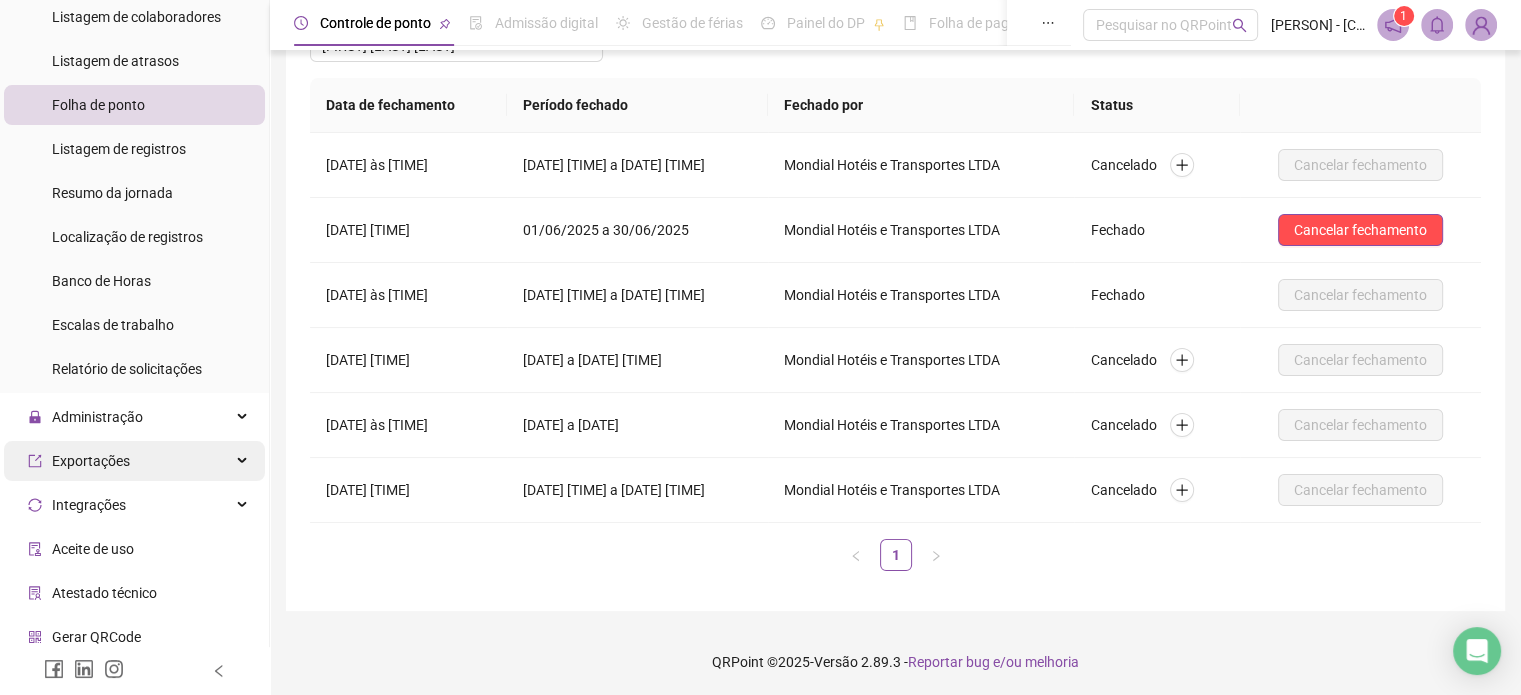scroll, scrollTop: 290, scrollLeft: 0, axis: vertical 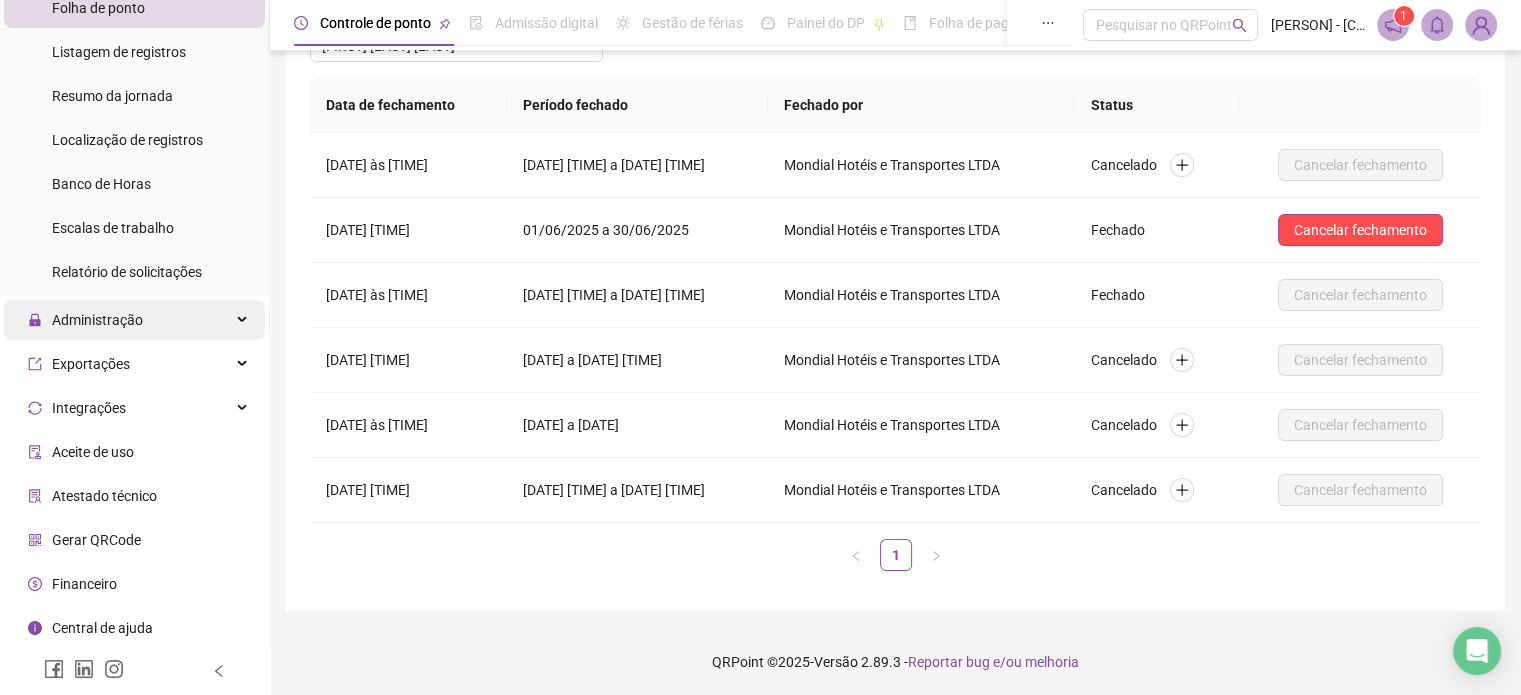 click on "Administração" at bounding box center [97, 320] 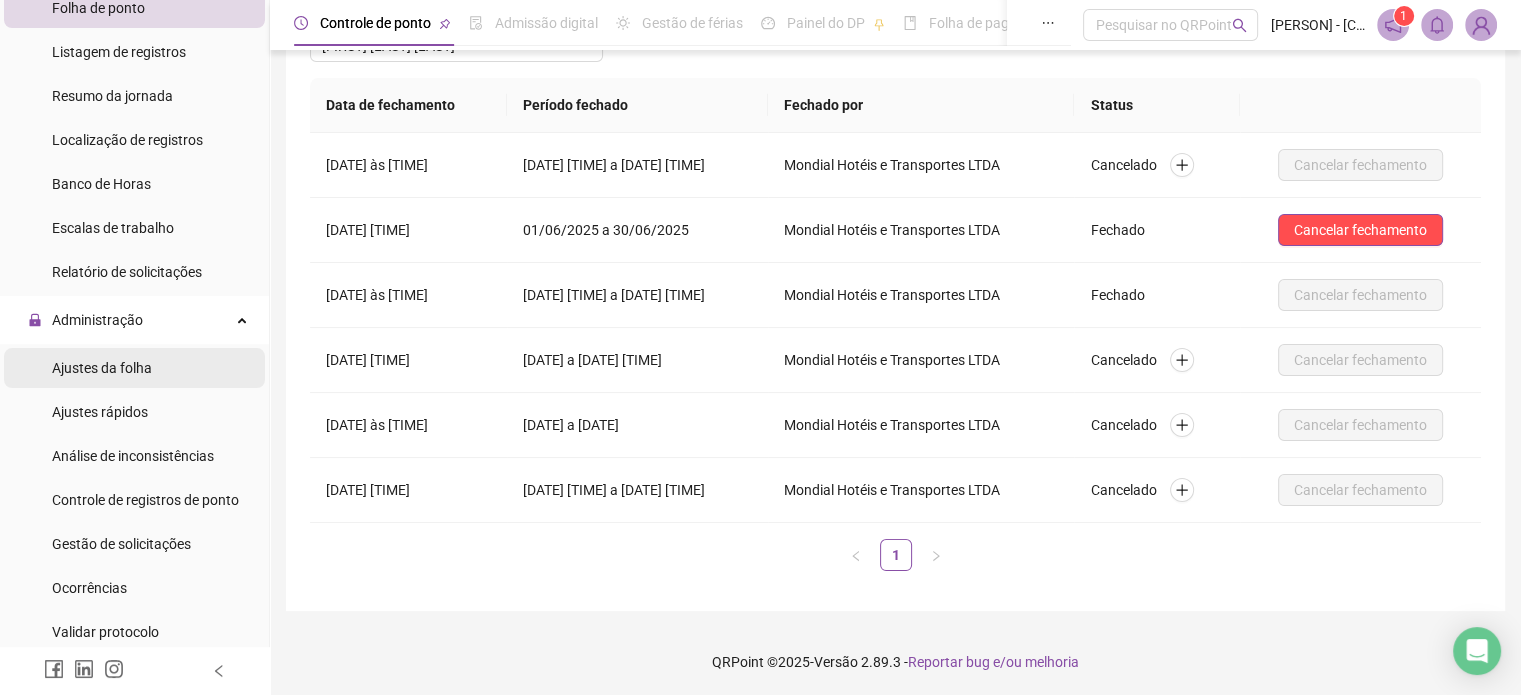 click on "Ajustes da folha" at bounding box center (102, 368) 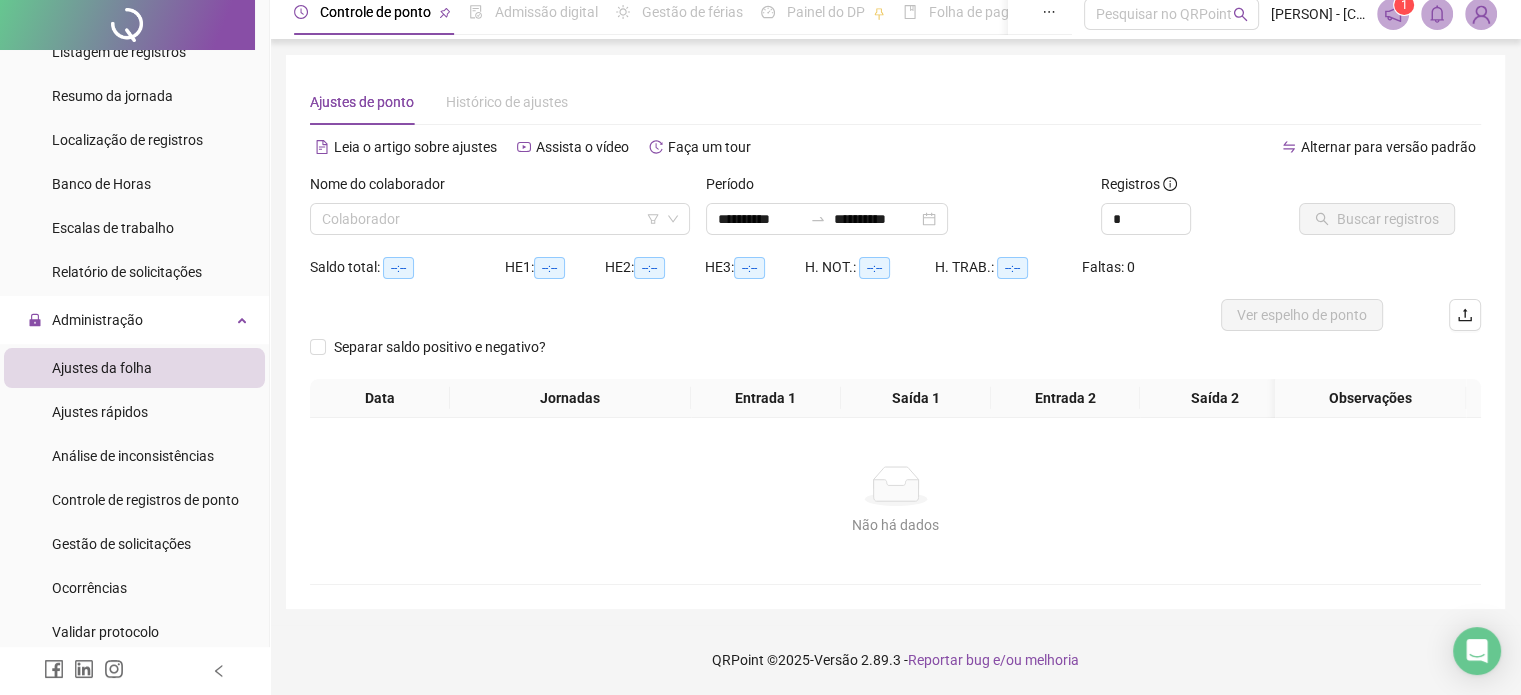 scroll, scrollTop: 0, scrollLeft: 0, axis: both 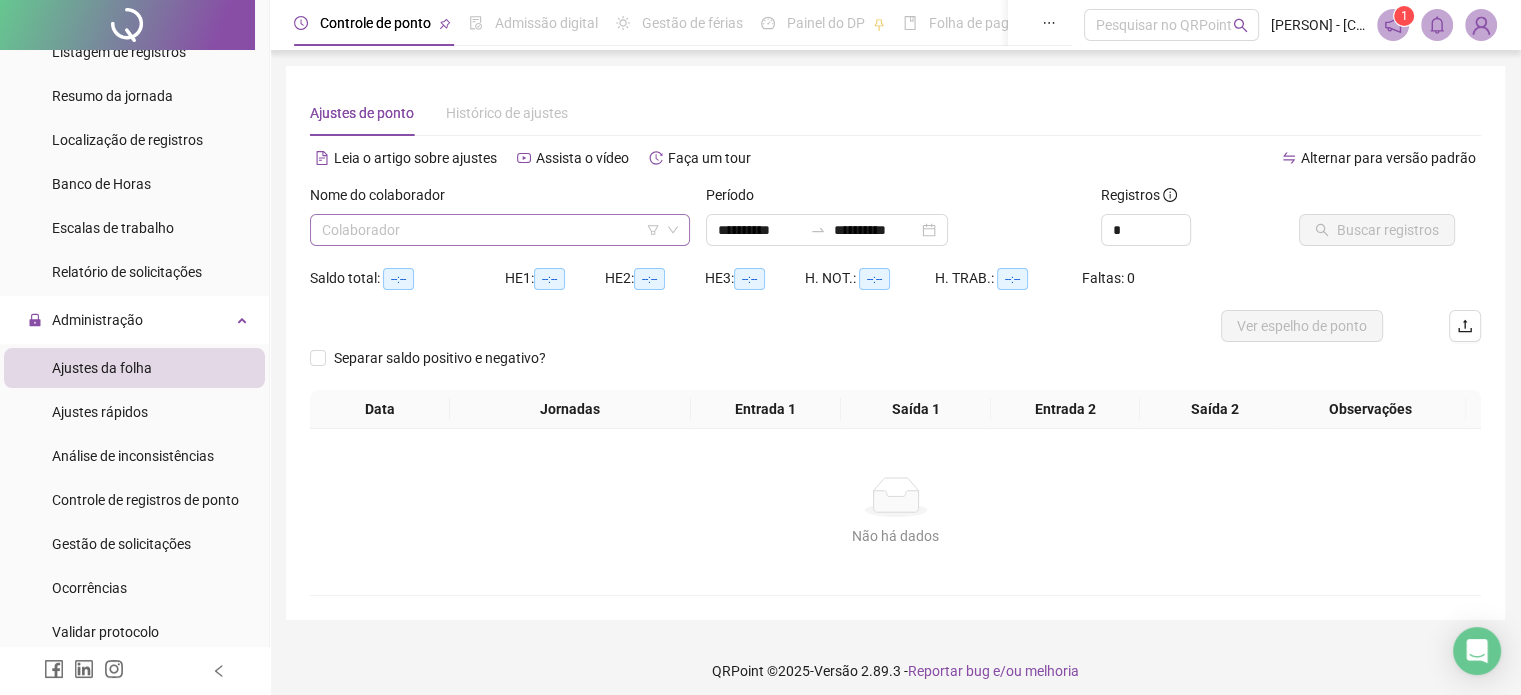 click at bounding box center (491, 230) 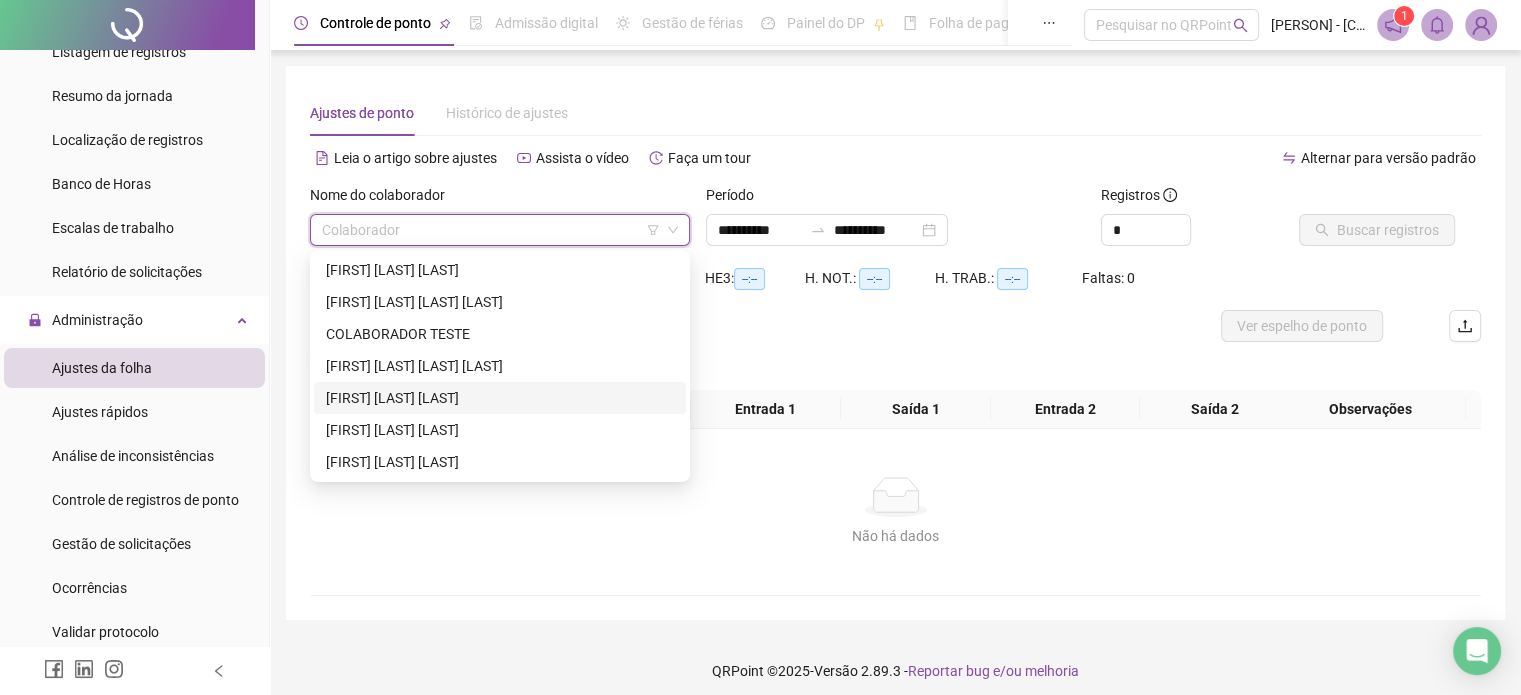 click on "[FIRST] [LAST] [LAST]" at bounding box center (500, 398) 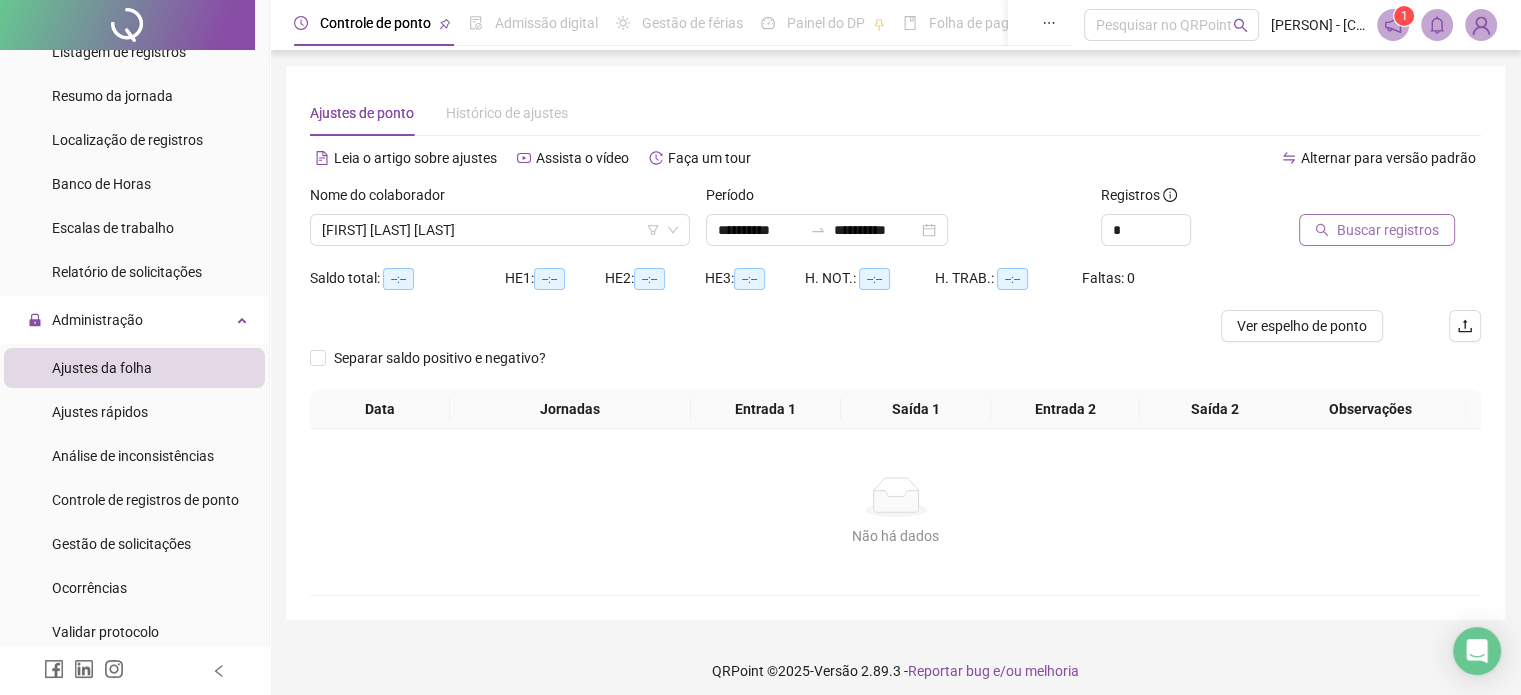 click on "Buscar registros" at bounding box center (1388, 230) 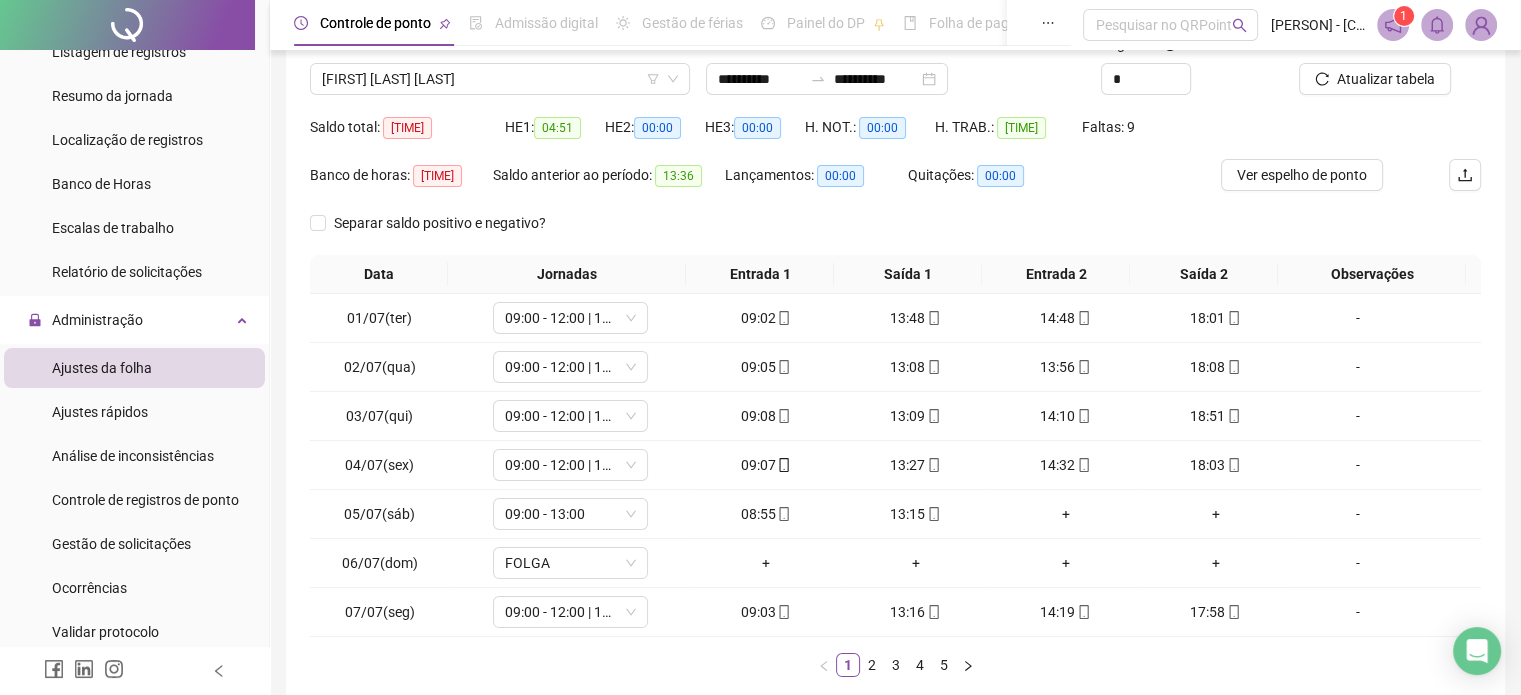 scroll, scrollTop: 257, scrollLeft: 0, axis: vertical 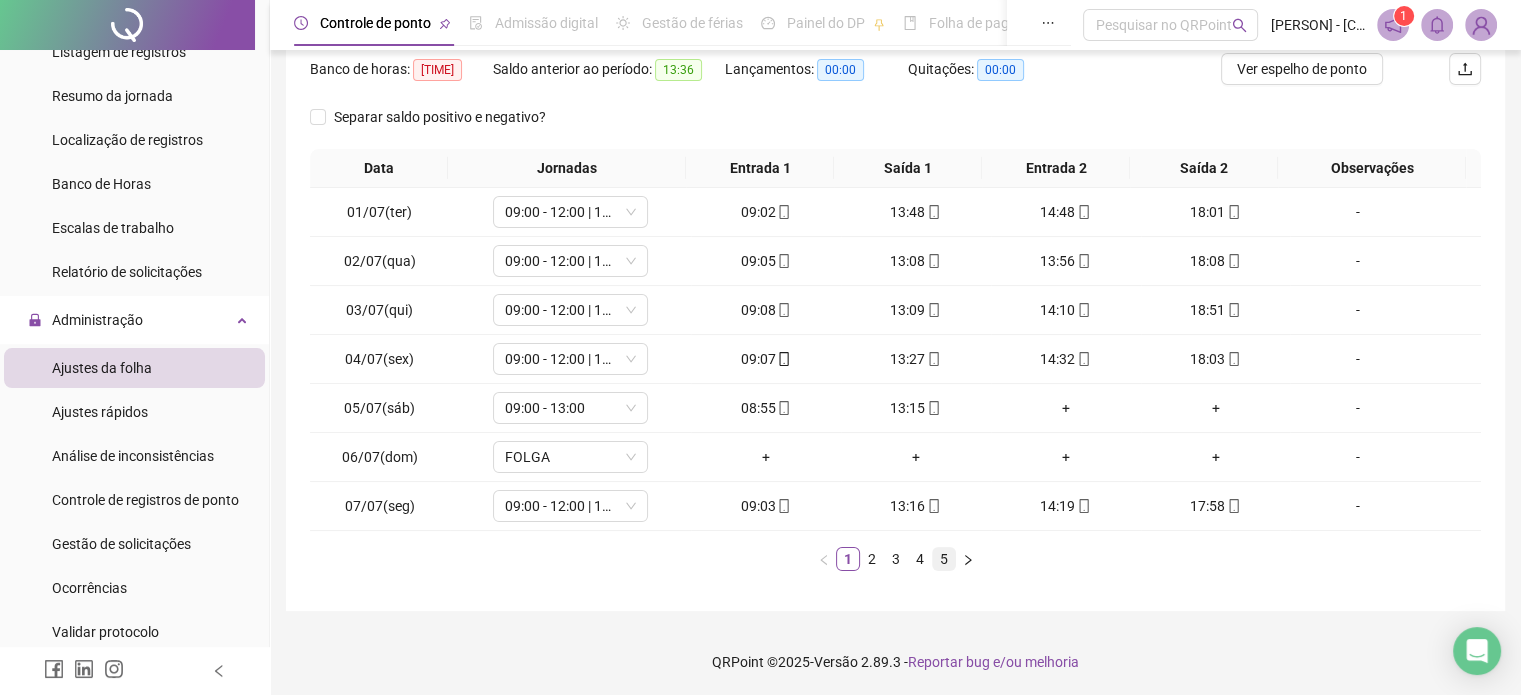 click on "5" at bounding box center [944, 559] 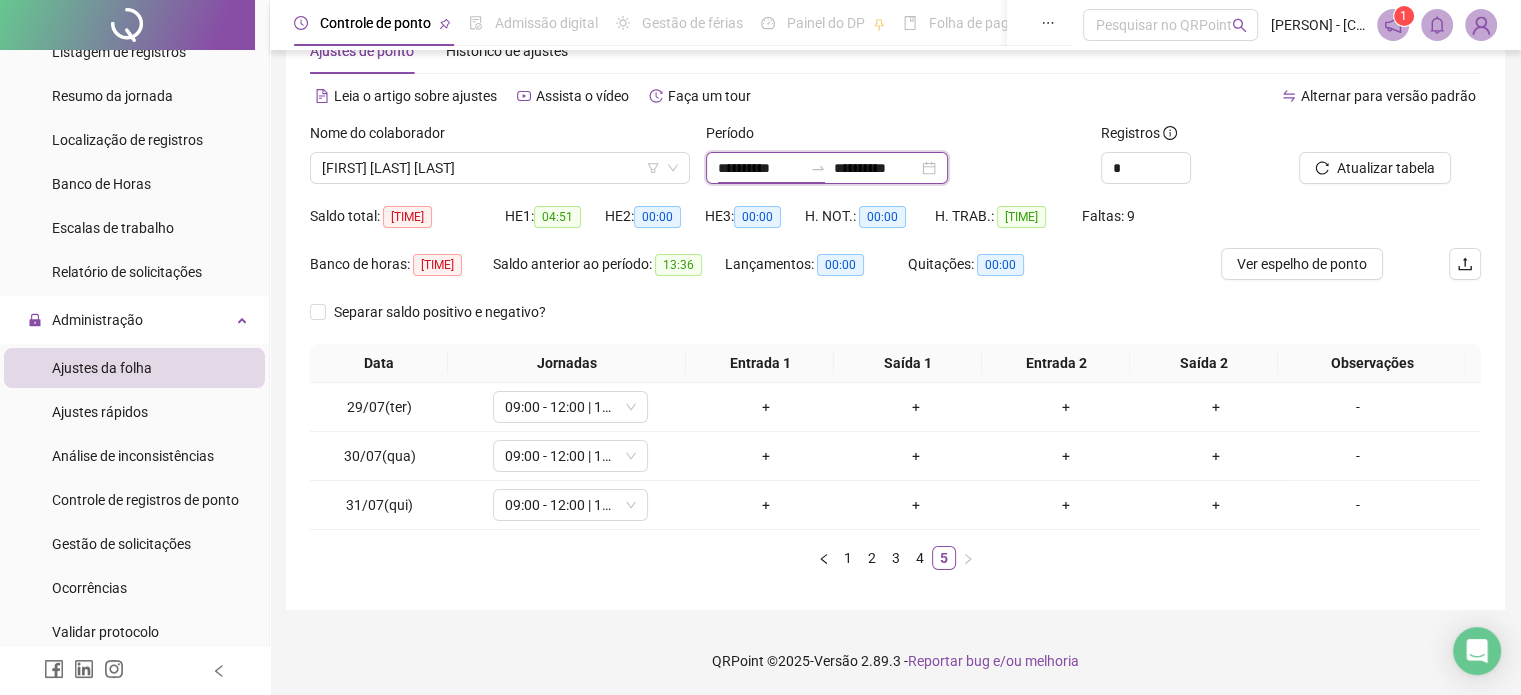 click on "**********" at bounding box center [760, 168] 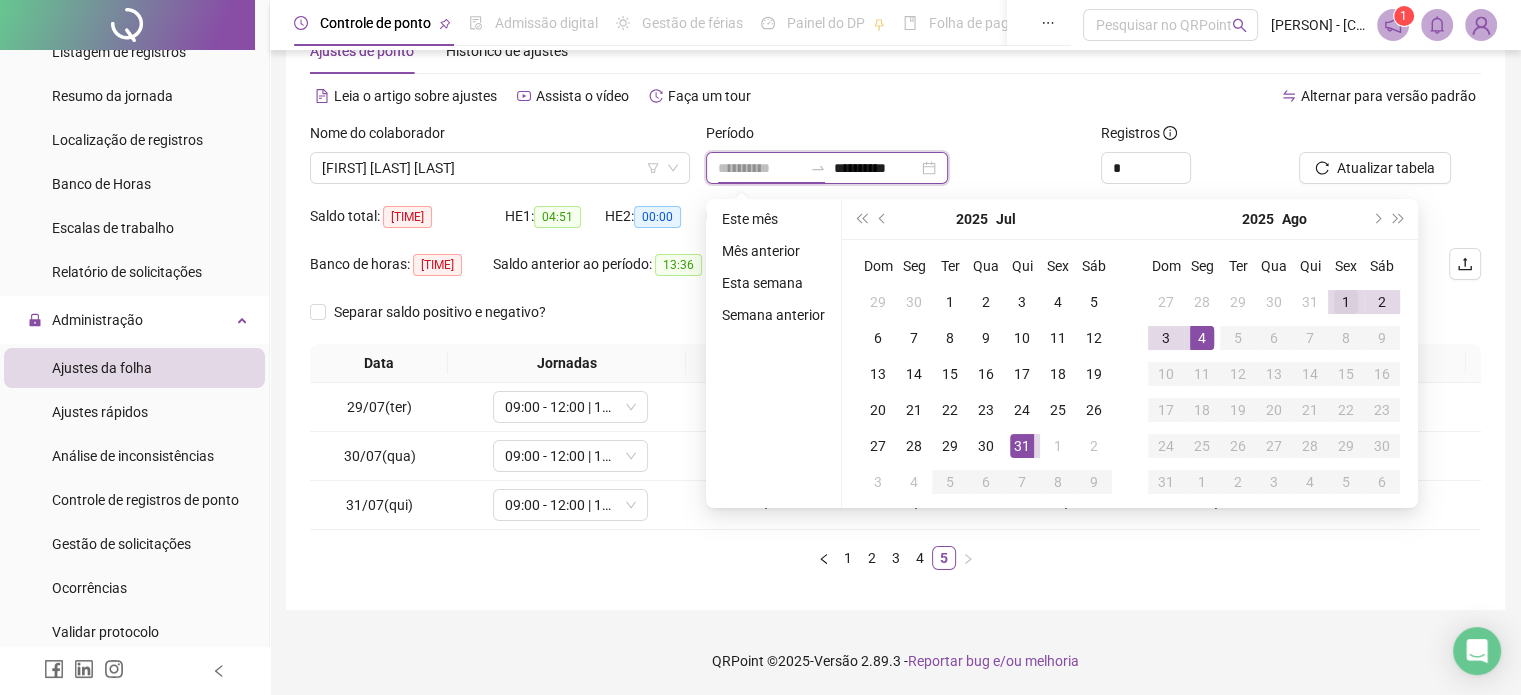 type on "**********" 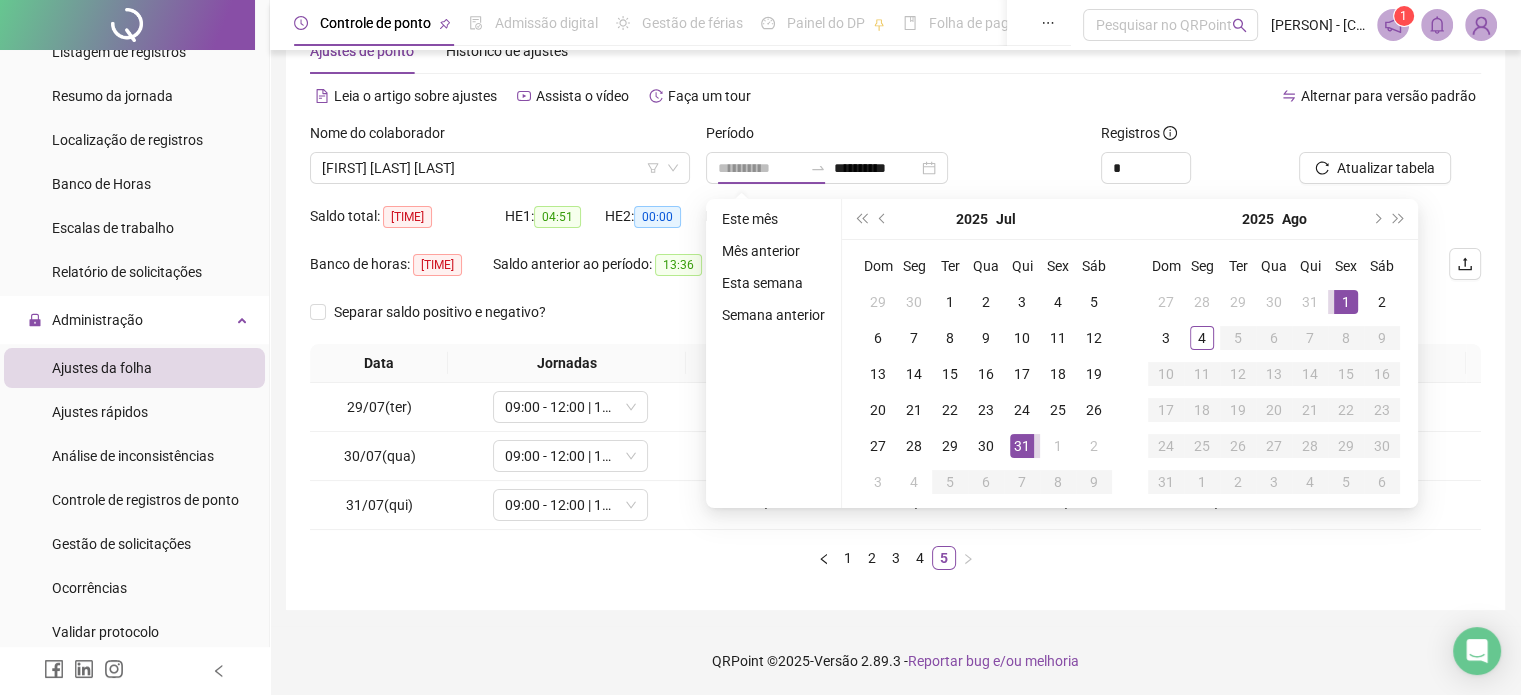 click on "1" at bounding box center [1346, 302] 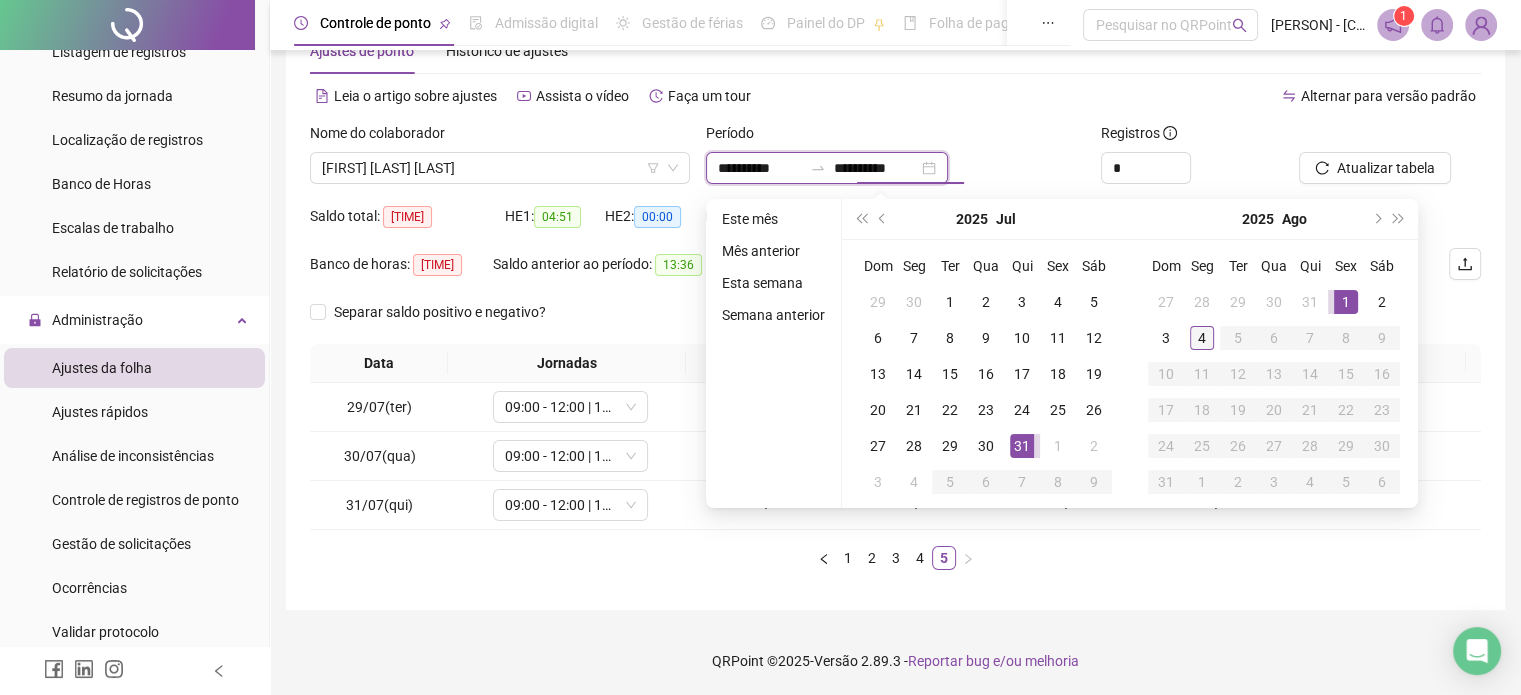type on "**********" 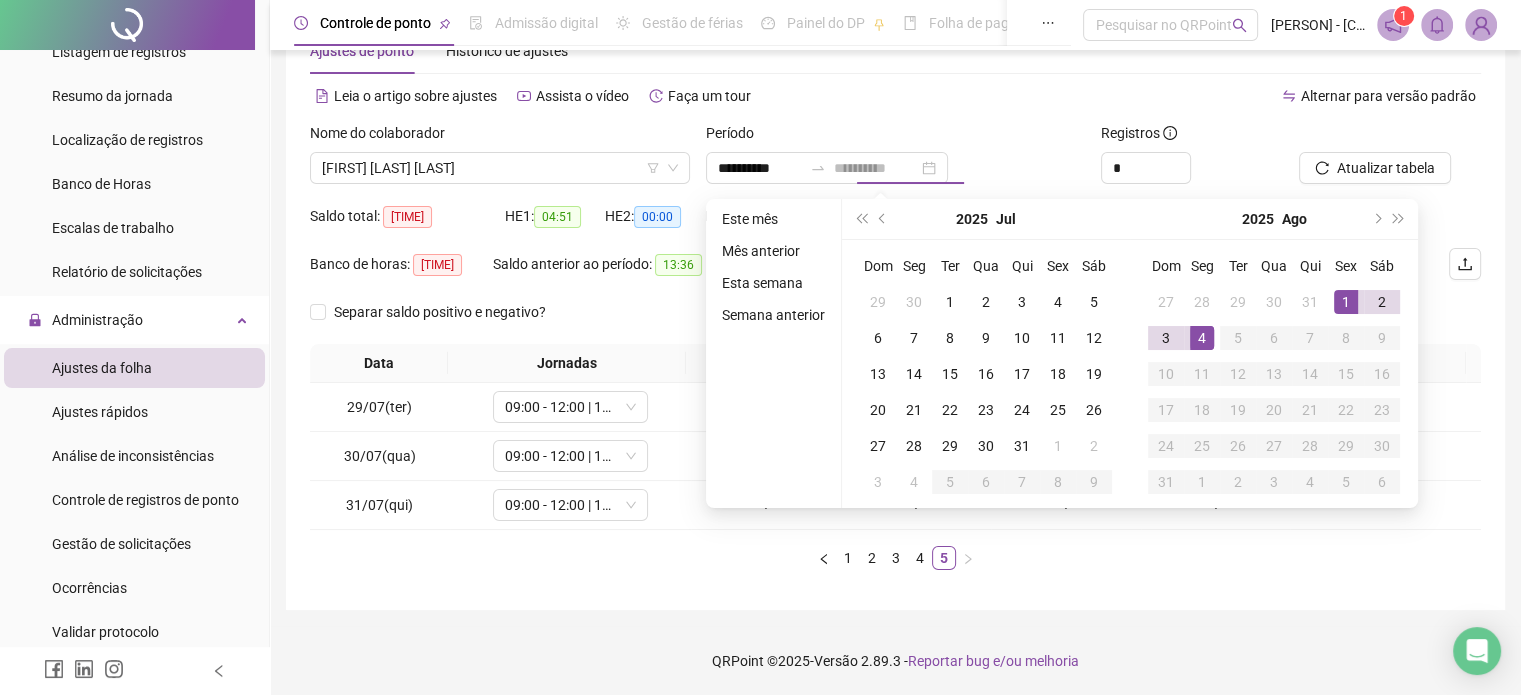 click on "4" at bounding box center [1202, 338] 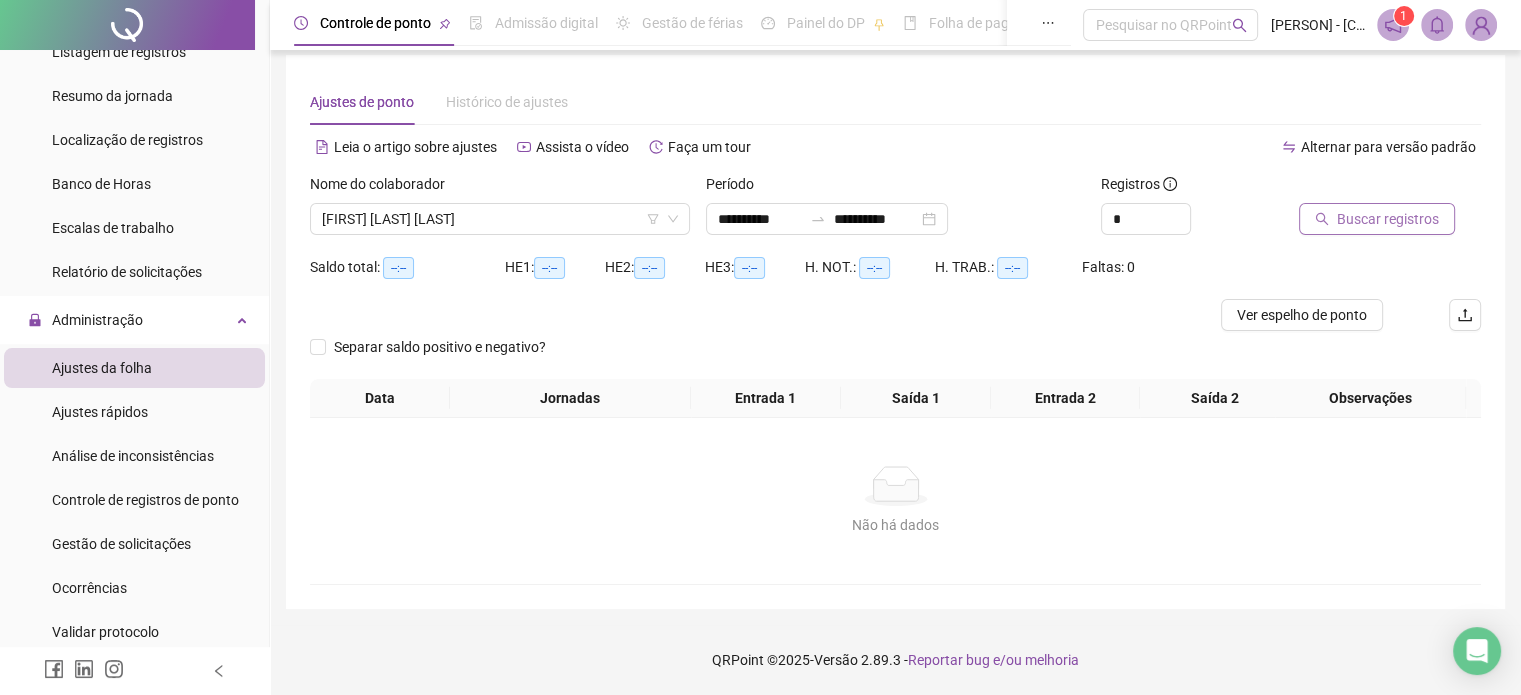 click on "Buscar registros" at bounding box center (1388, 219) 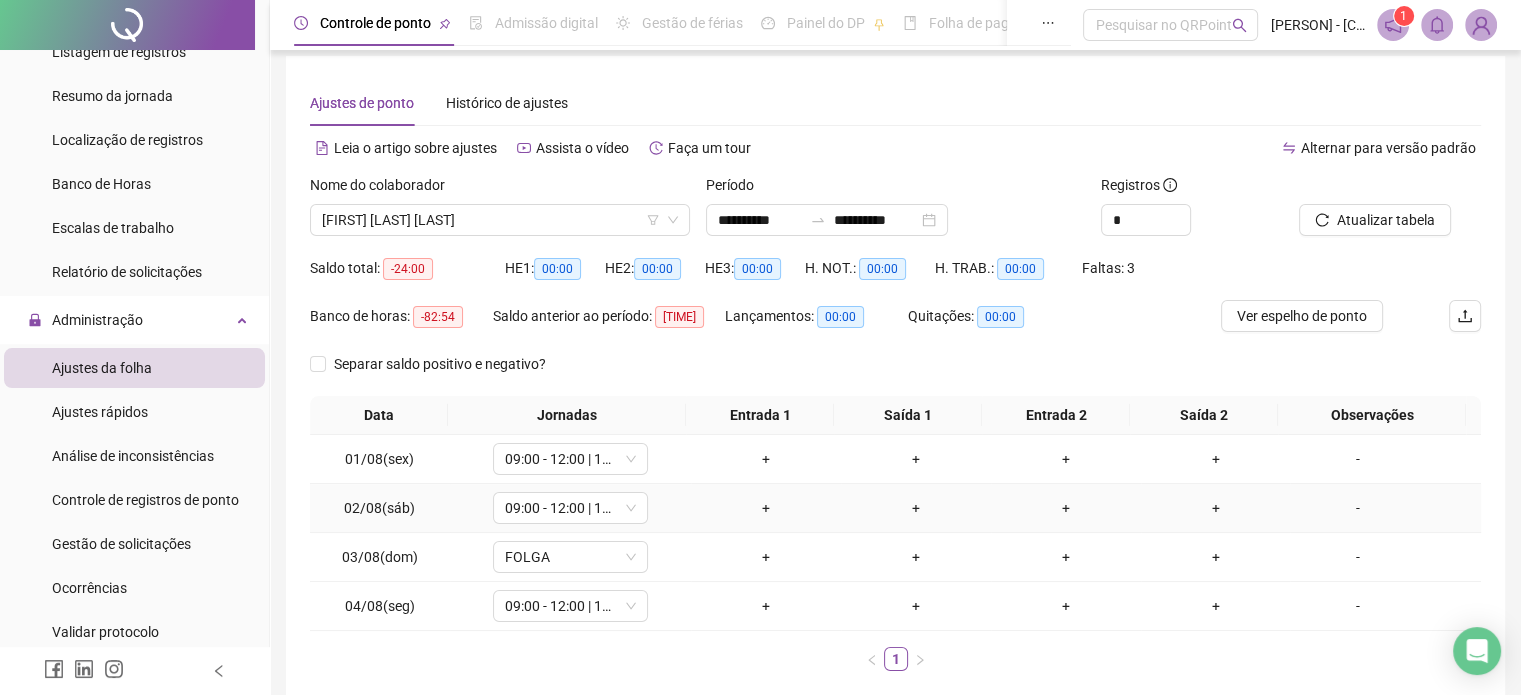 scroll, scrollTop: 110, scrollLeft: 0, axis: vertical 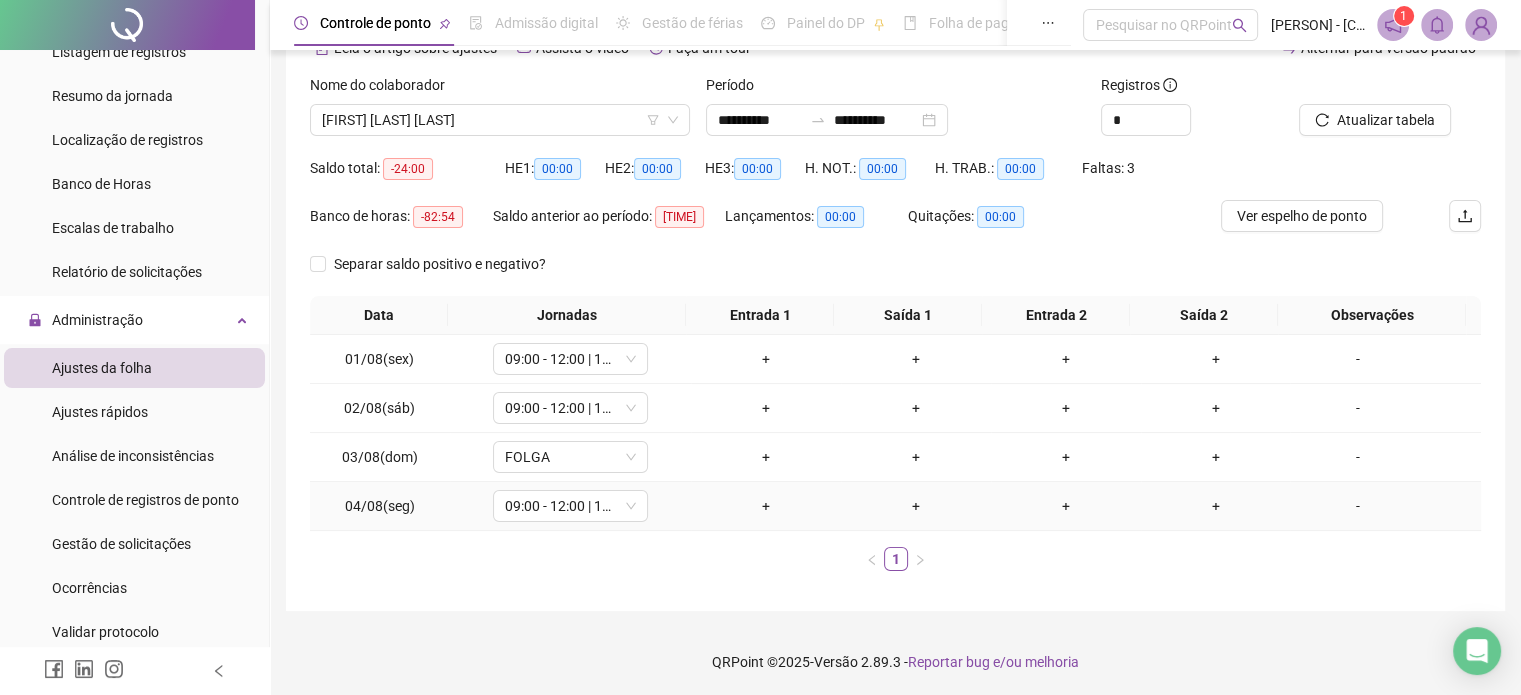 click on "+" at bounding box center [766, 506] 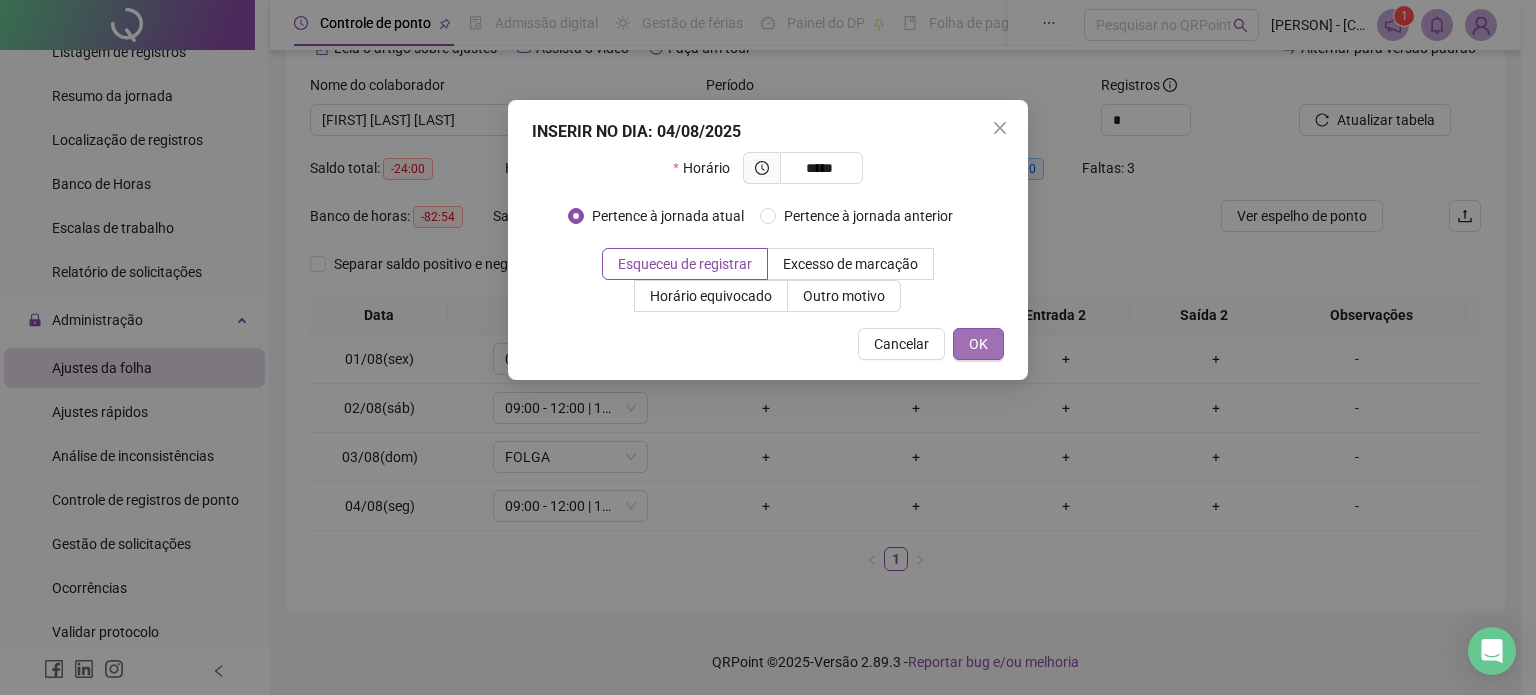 type on "*****" 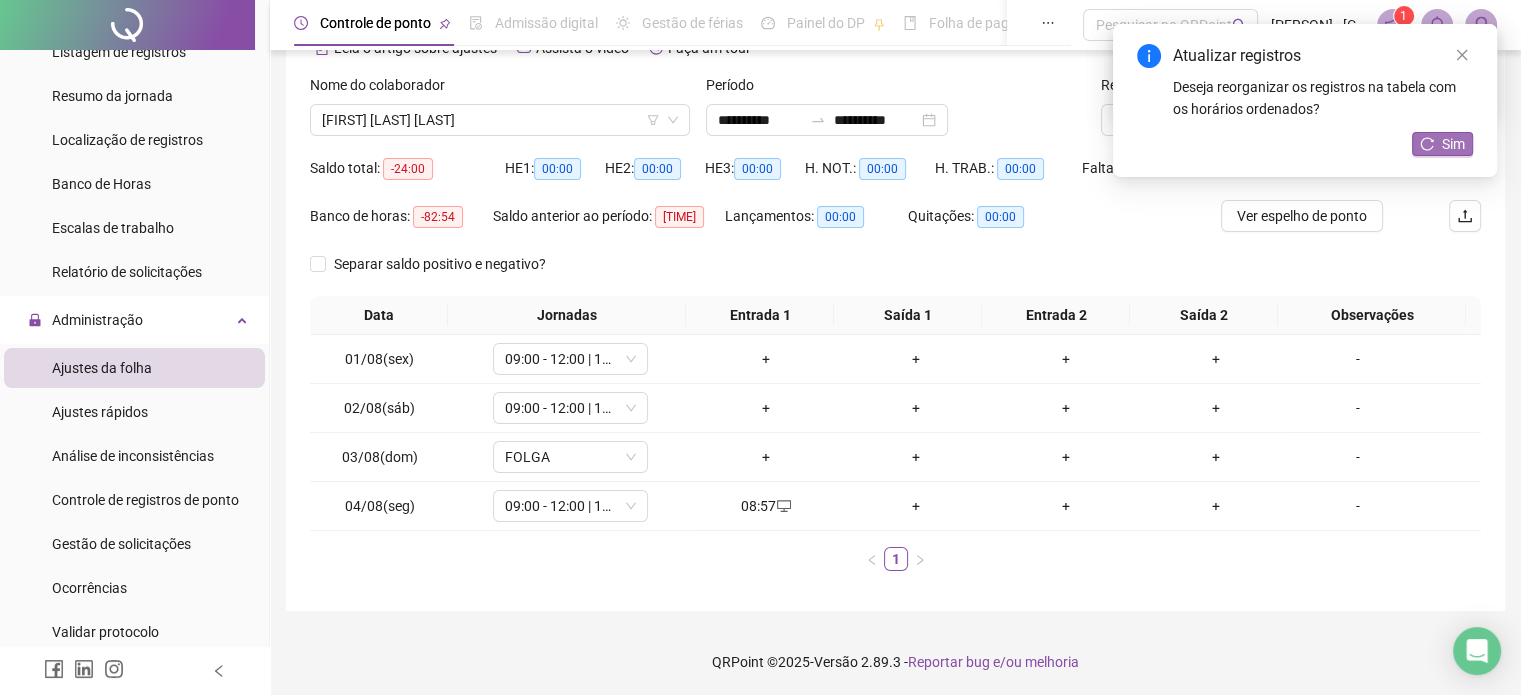 click on "Sim" at bounding box center [1453, 144] 